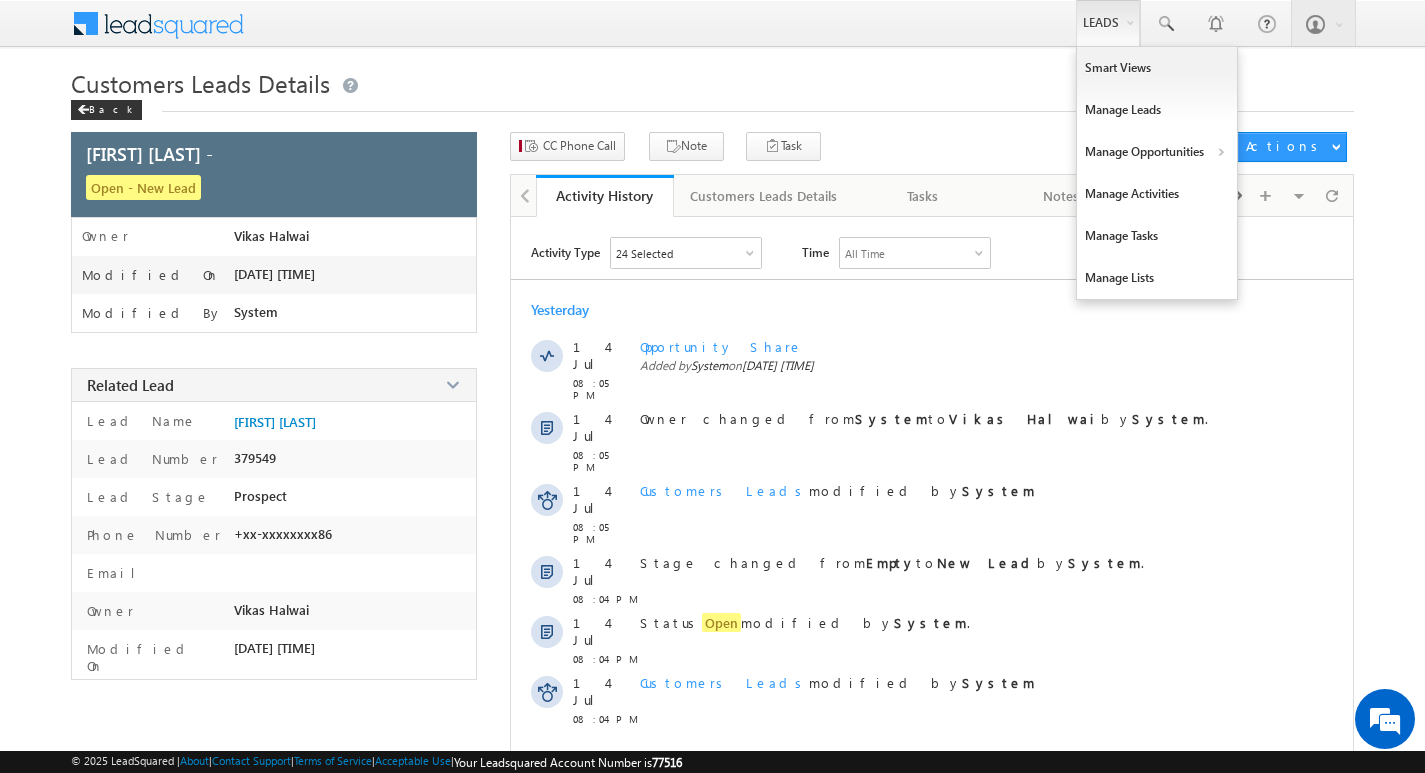 scroll, scrollTop: 0, scrollLeft: 0, axis: both 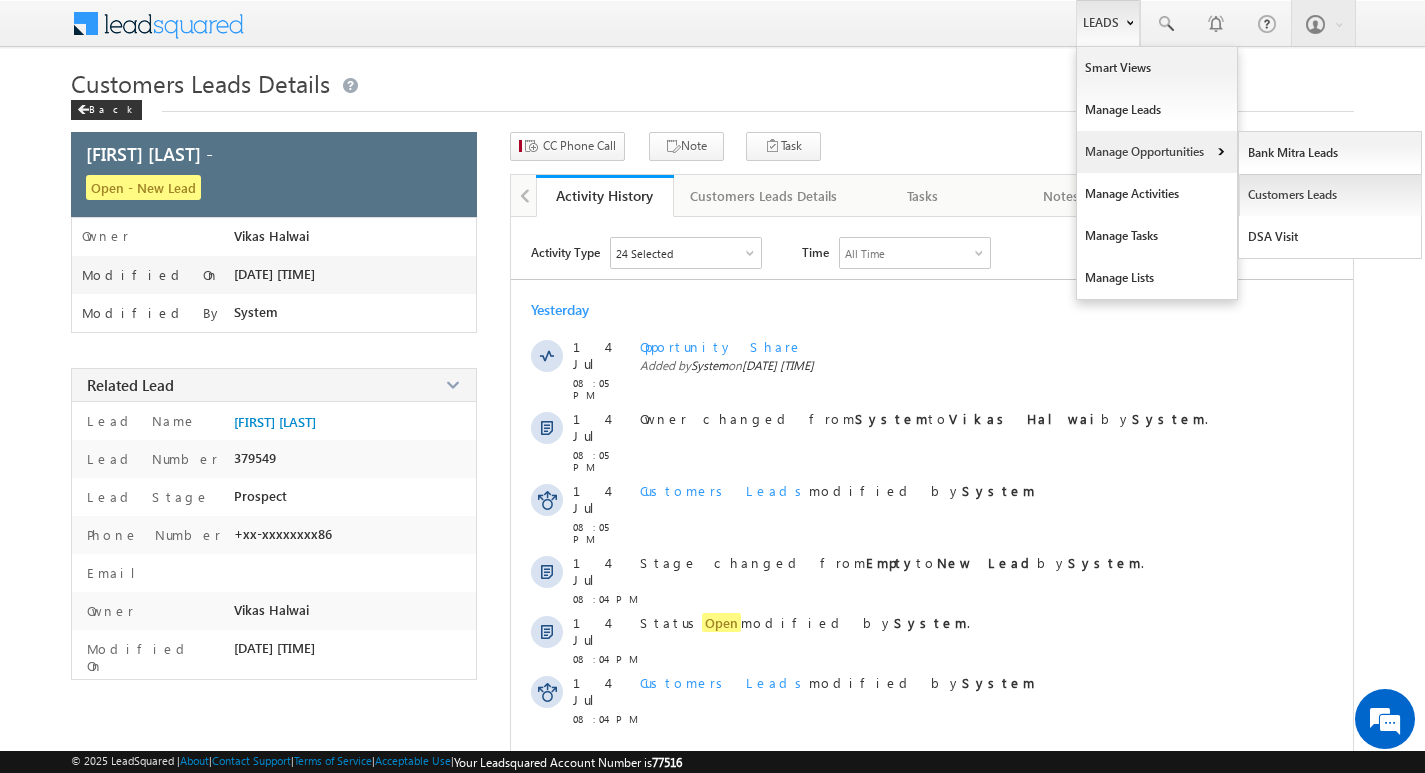 click on "Customers Leads" at bounding box center (1330, 195) 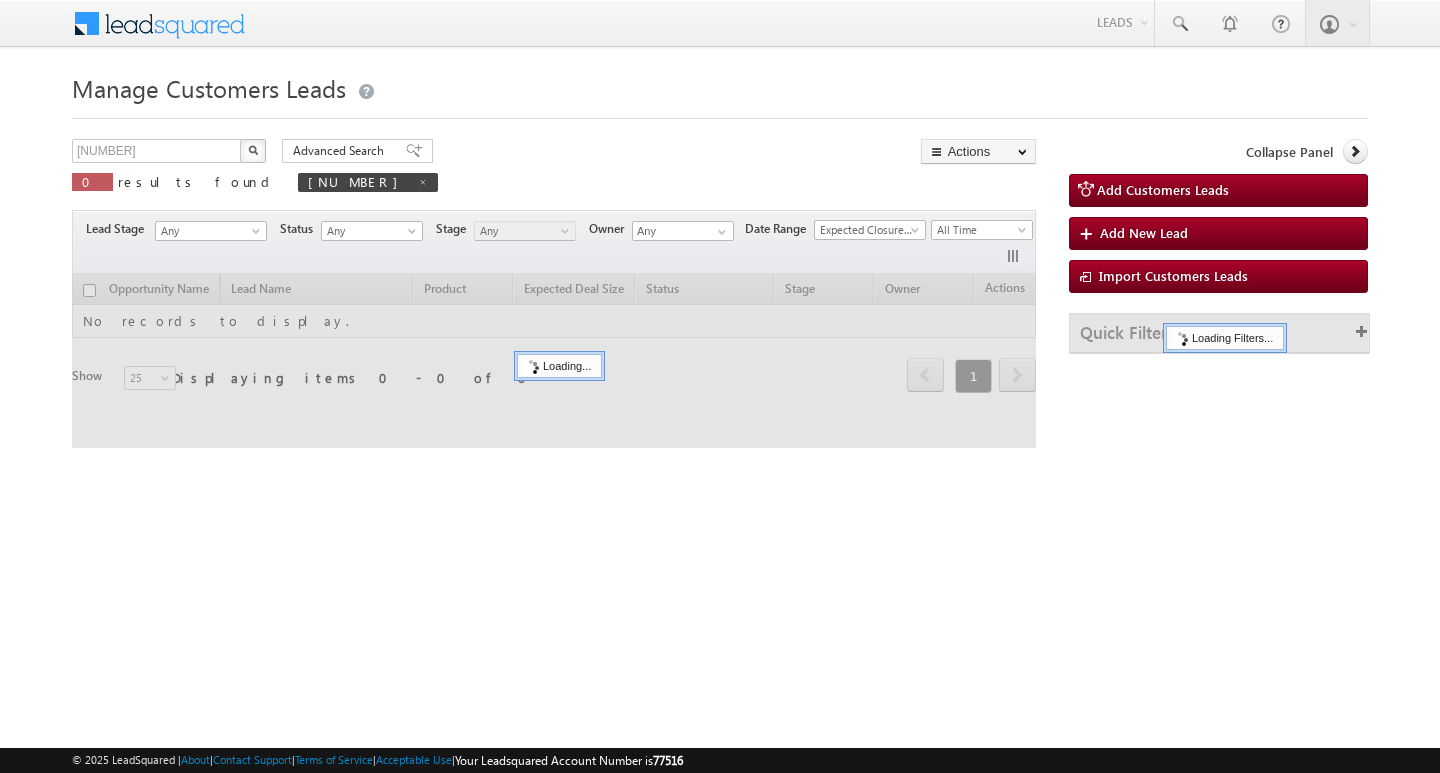 scroll, scrollTop: 0, scrollLeft: 0, axis: both 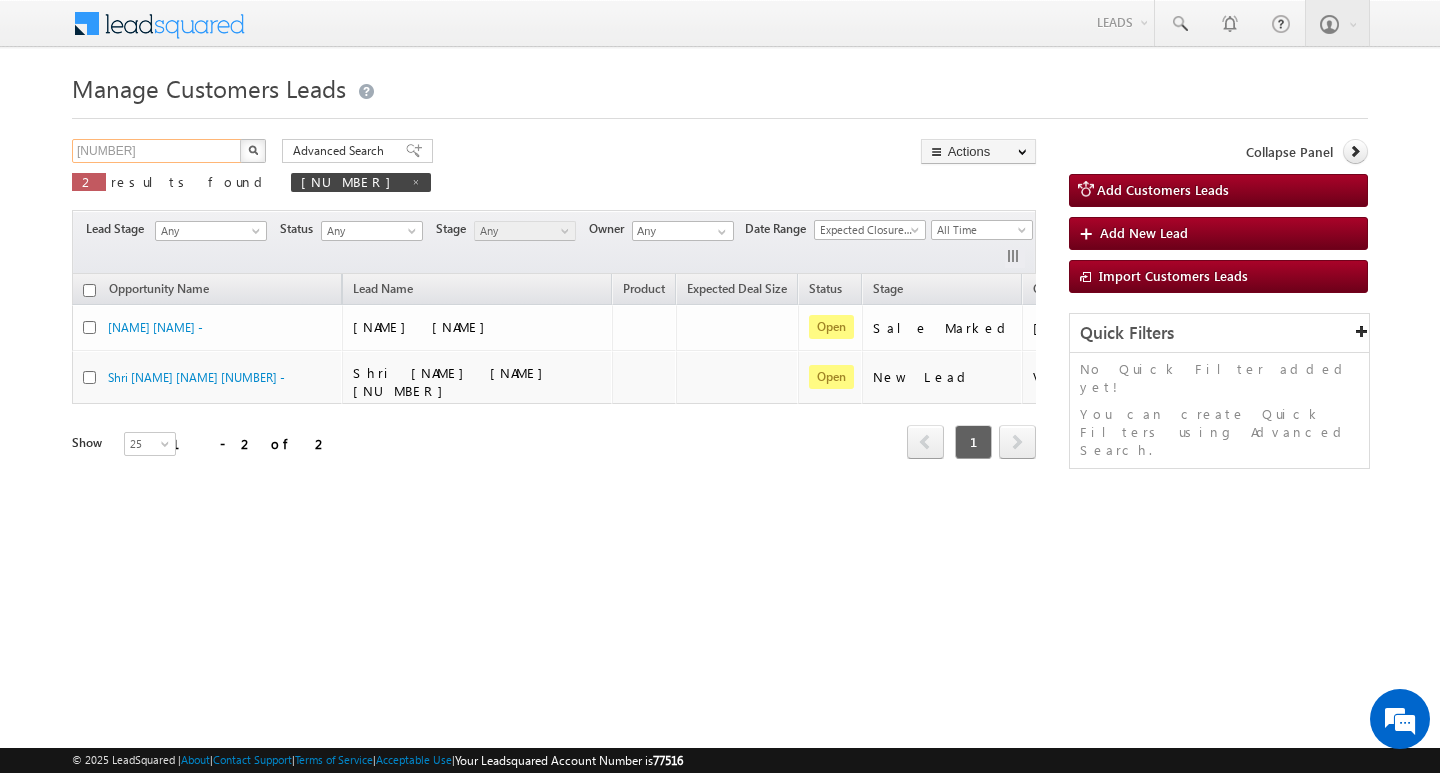 click on "592016" at bounding box center (157, 151) 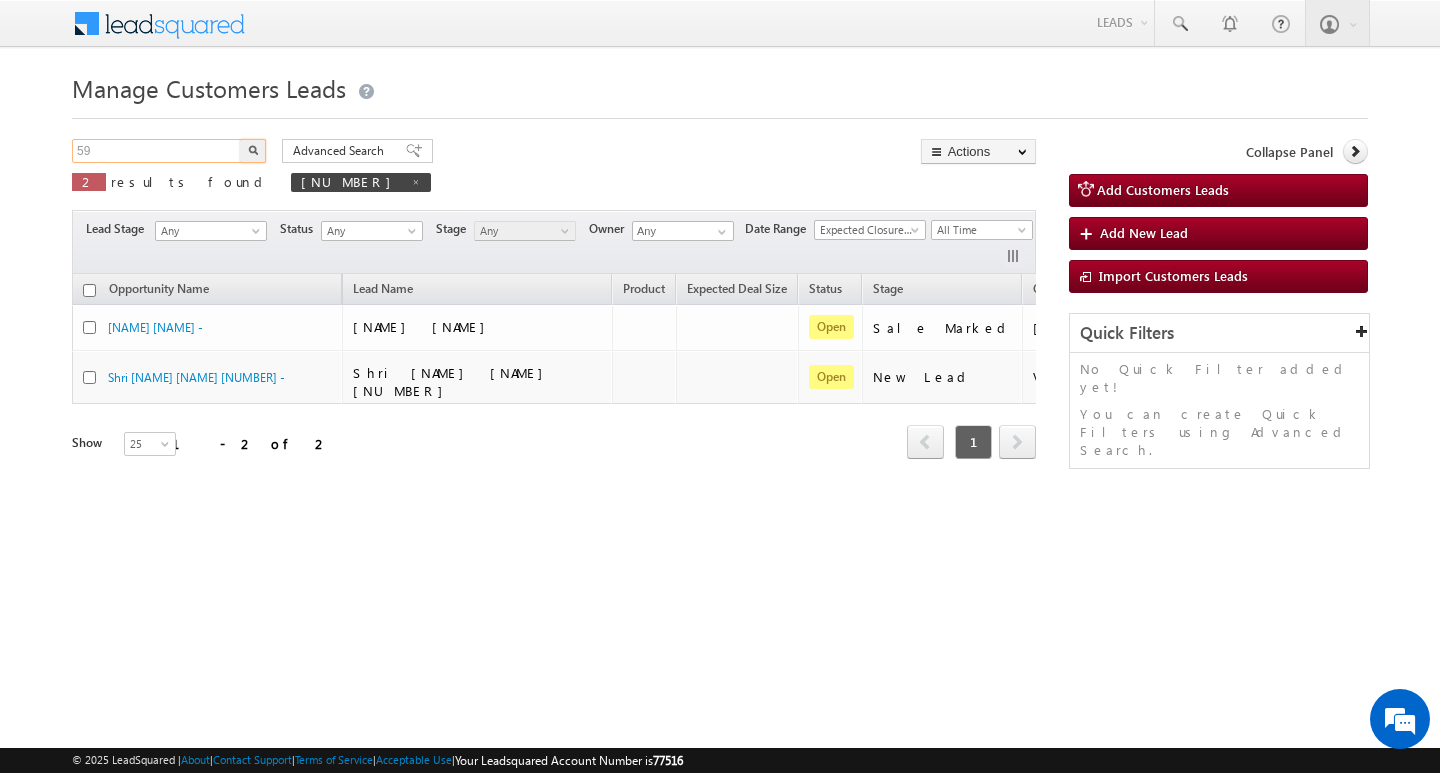 type on "5" 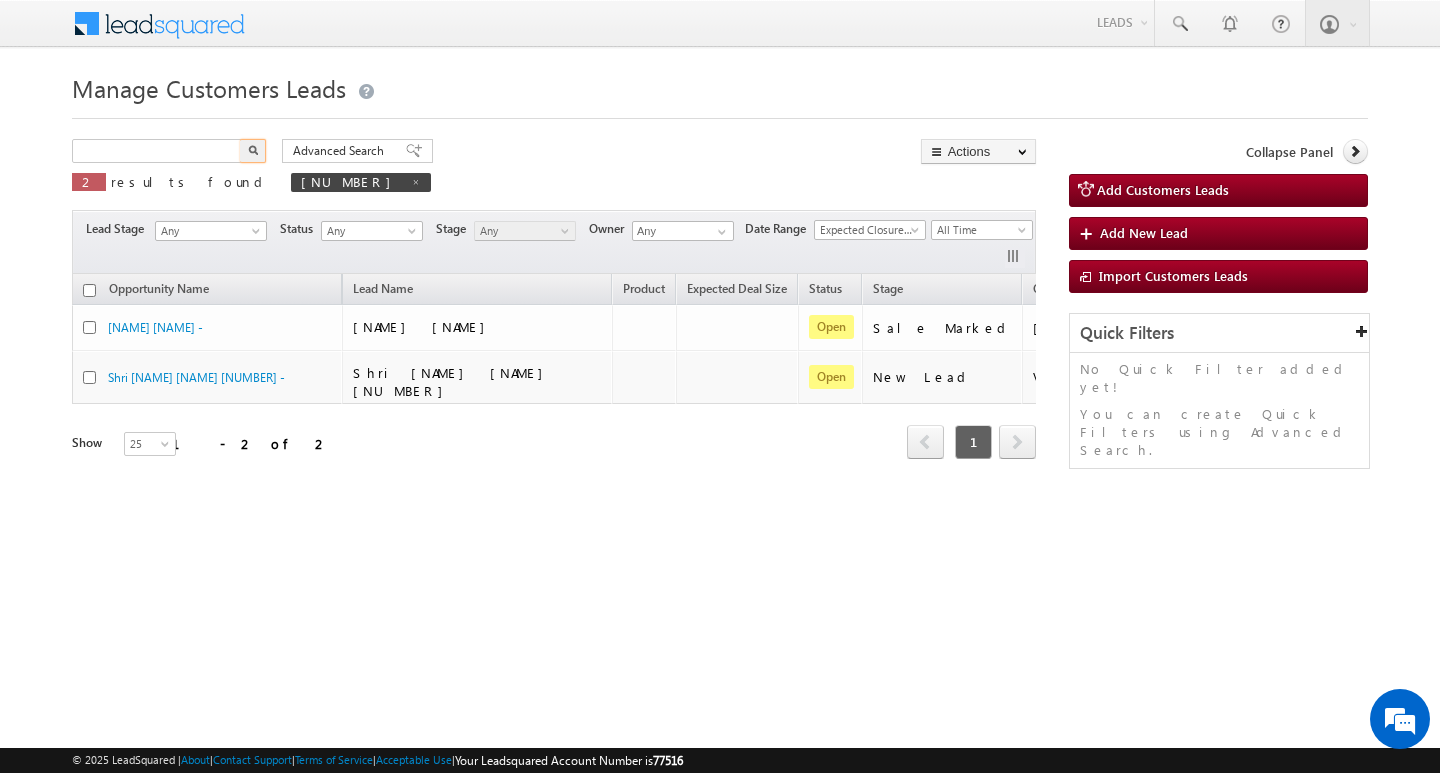 type on "Search Customers Leads" 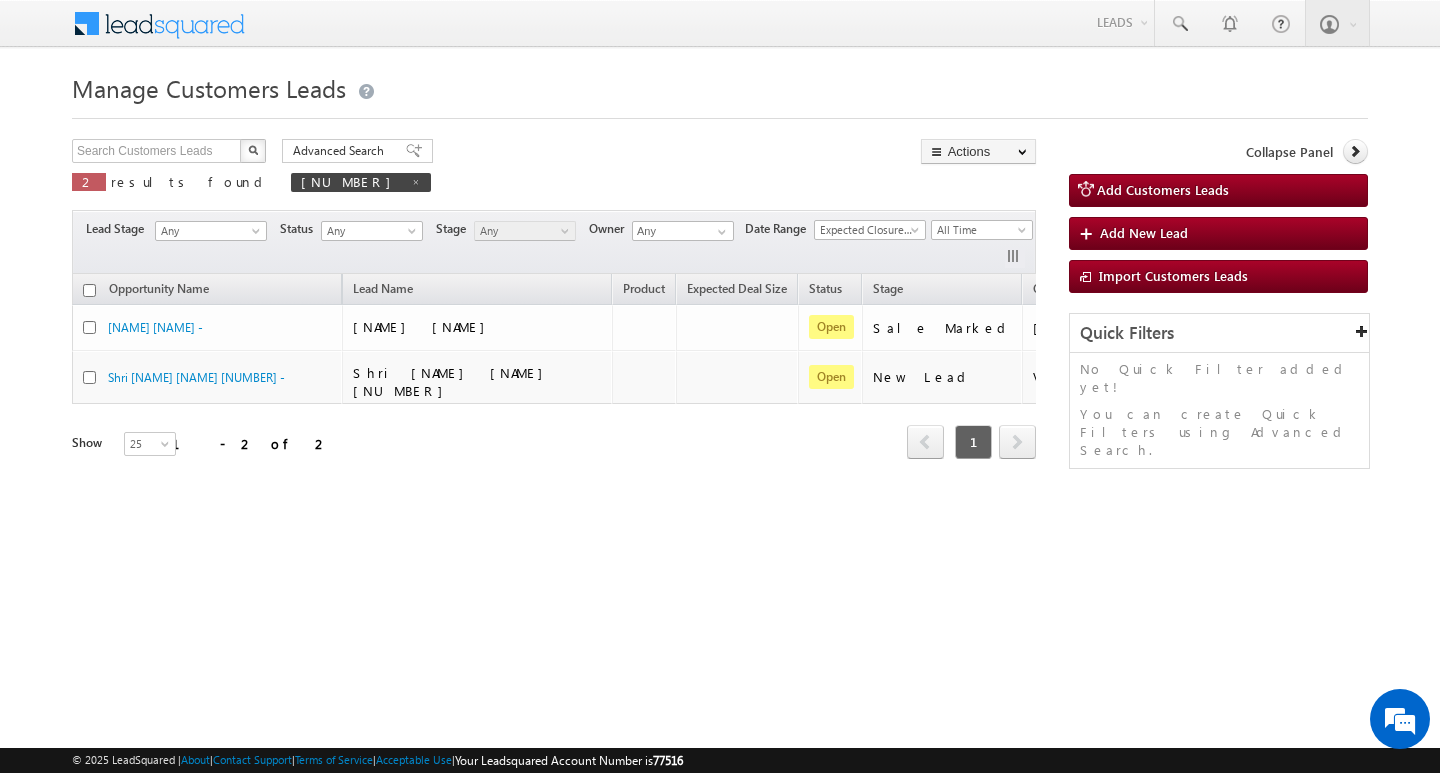 scroll, scrollTop: 0, scrollLeft: 0, axis: both 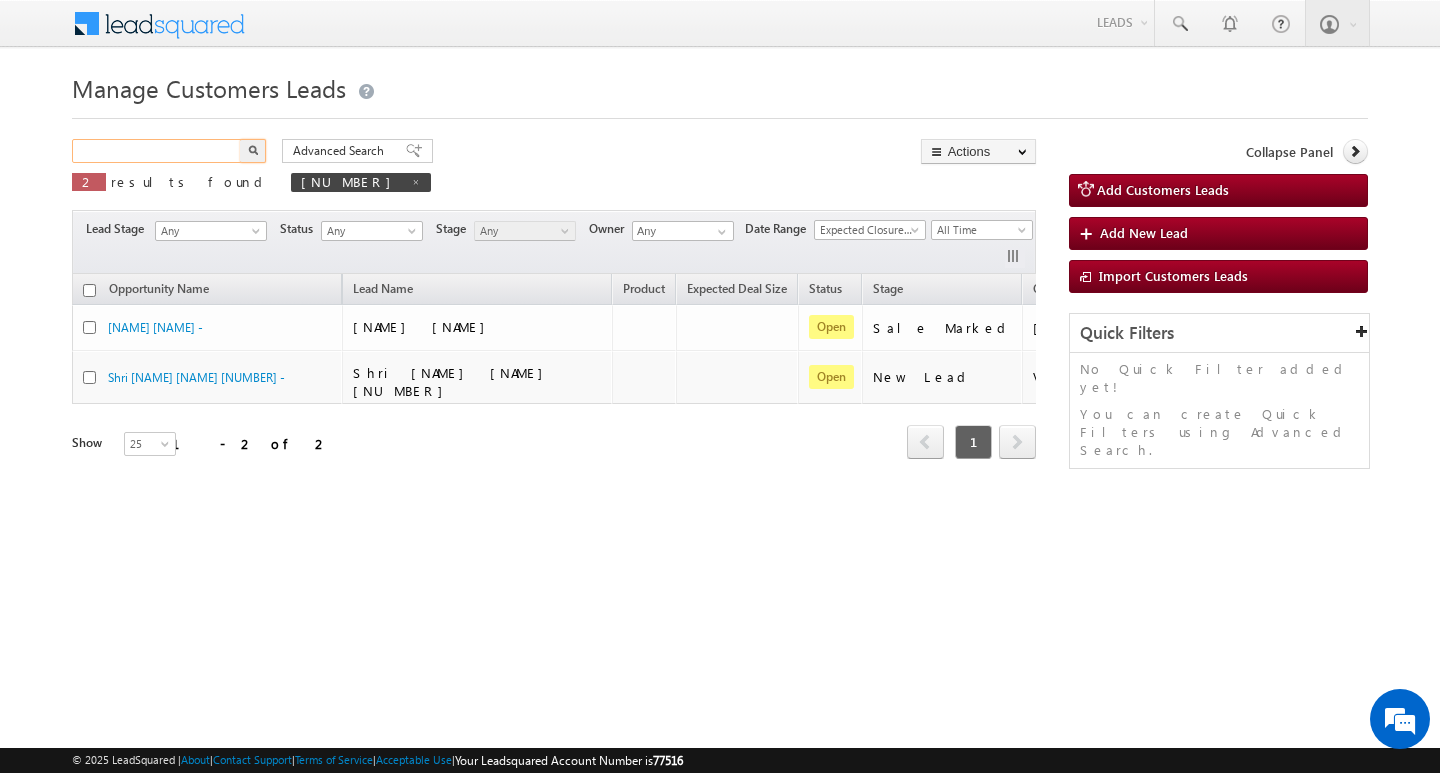 click at bounding box center (157, 151) 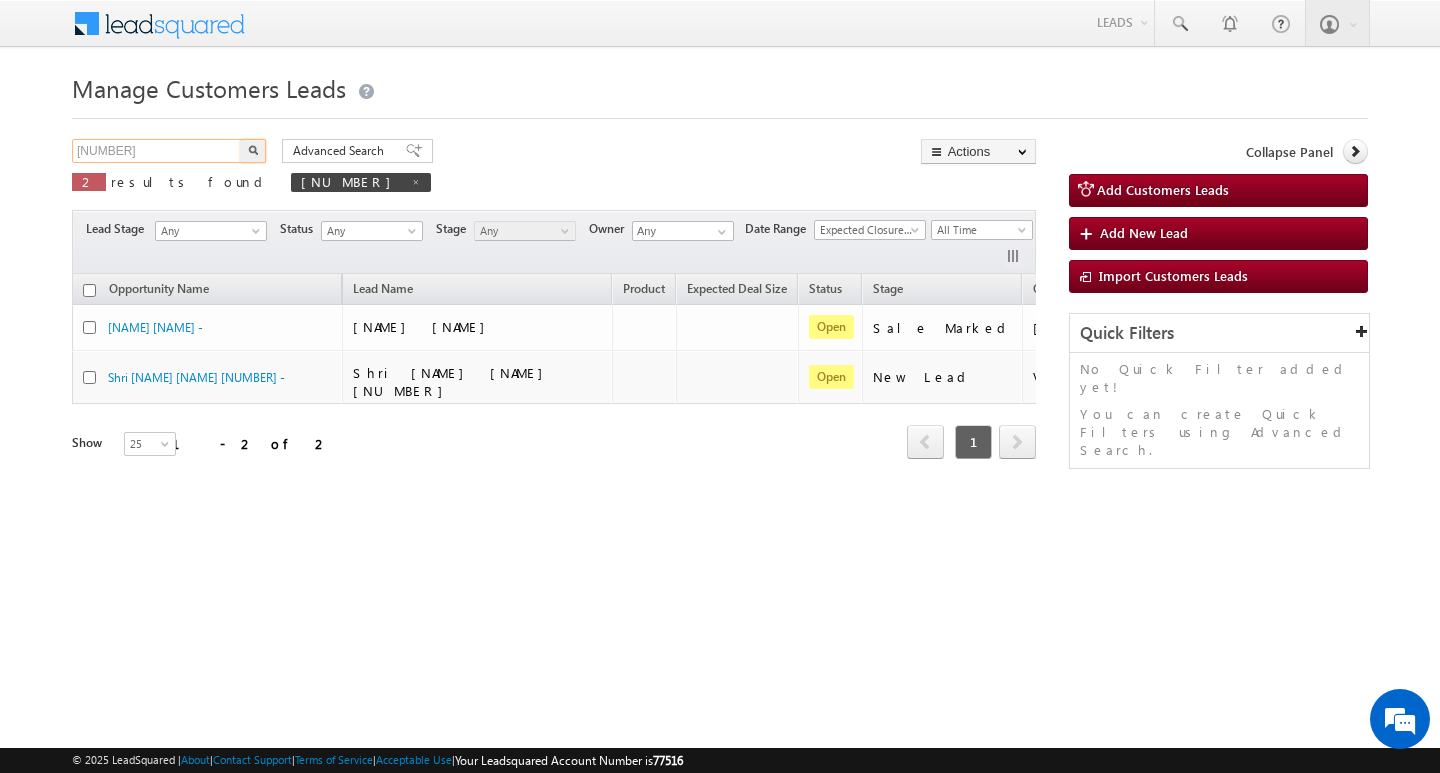 click on "2920" at bounding box center (157, 151) 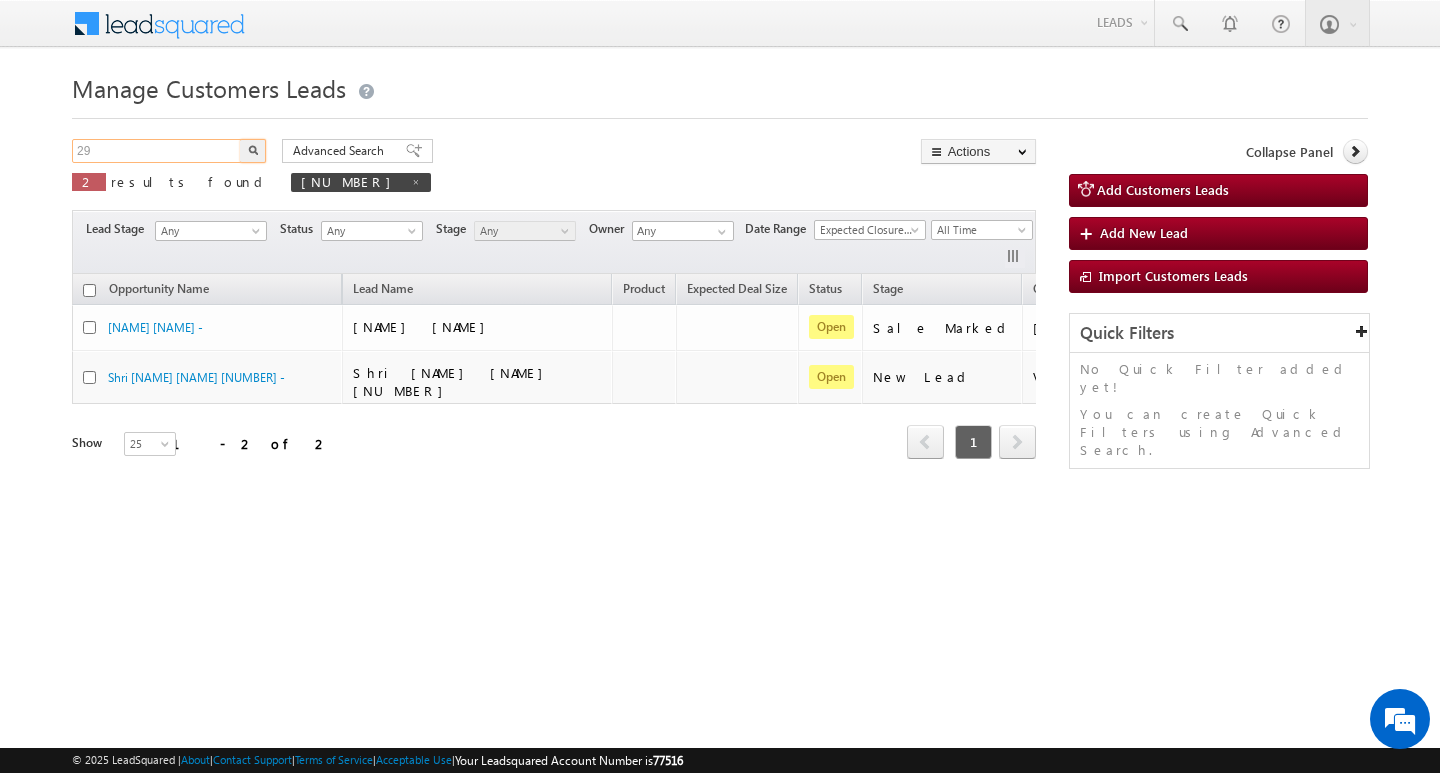 type on "2" 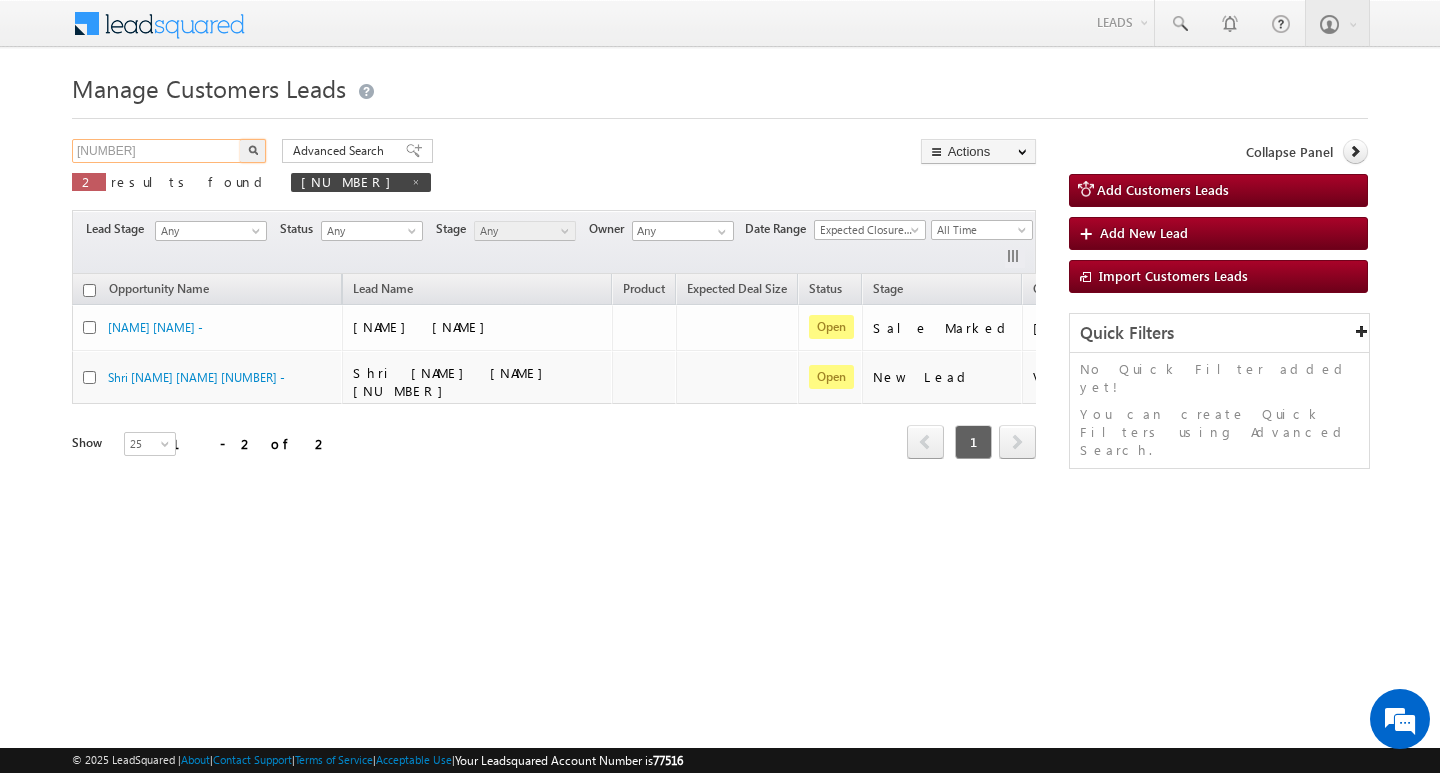 click on "5920" at bounding box center [157, 151] 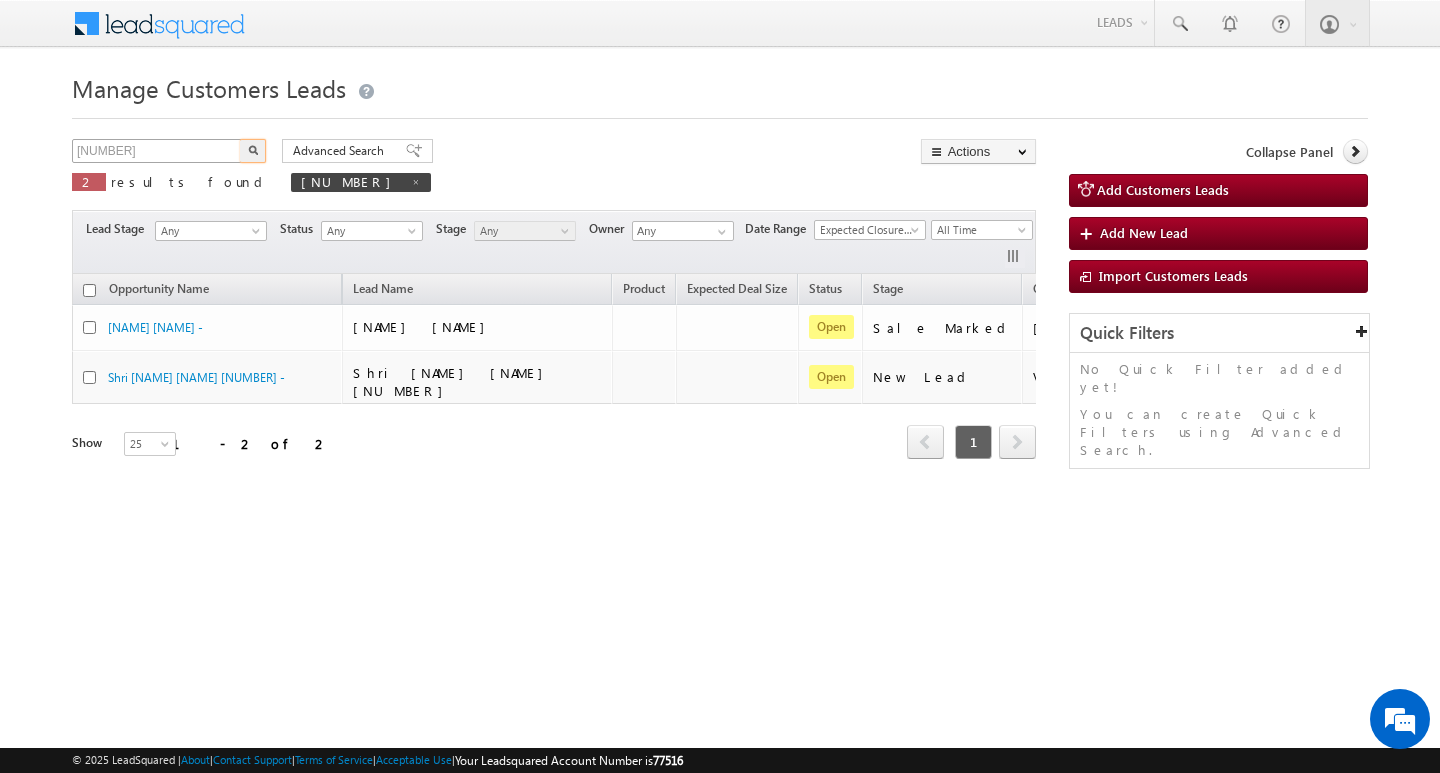 click at bounding box center (253, 151) 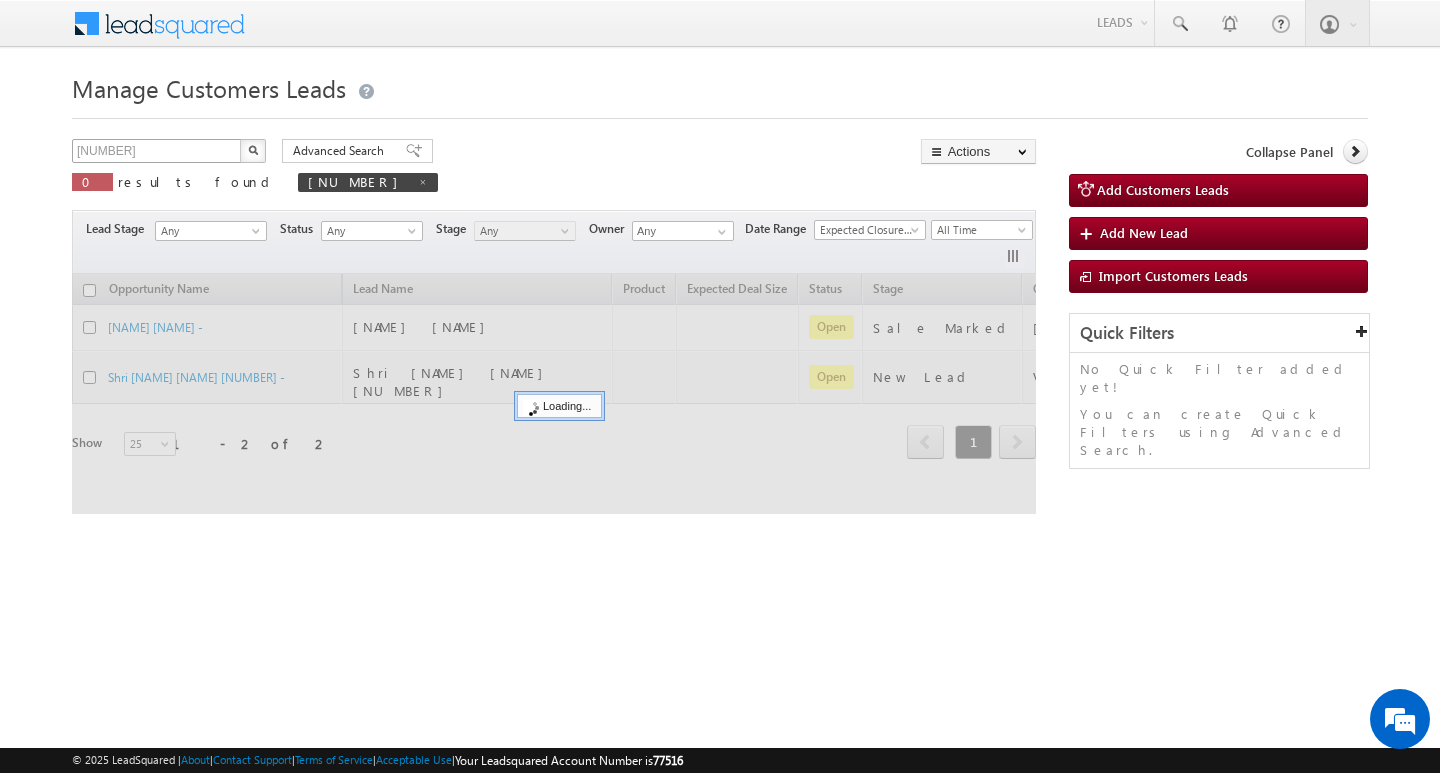 type 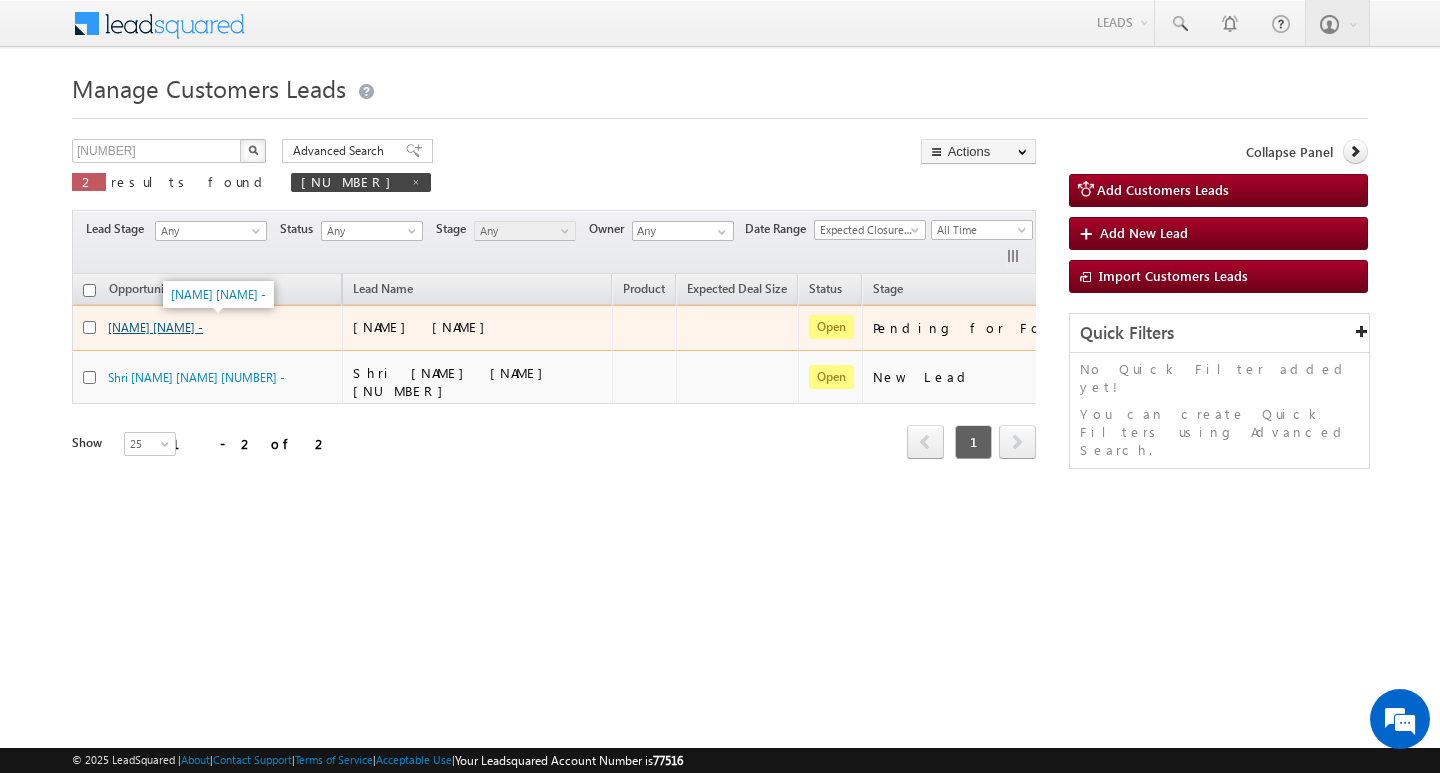 click on "Manoj Yadav  -" at bounding box center (155, 327) 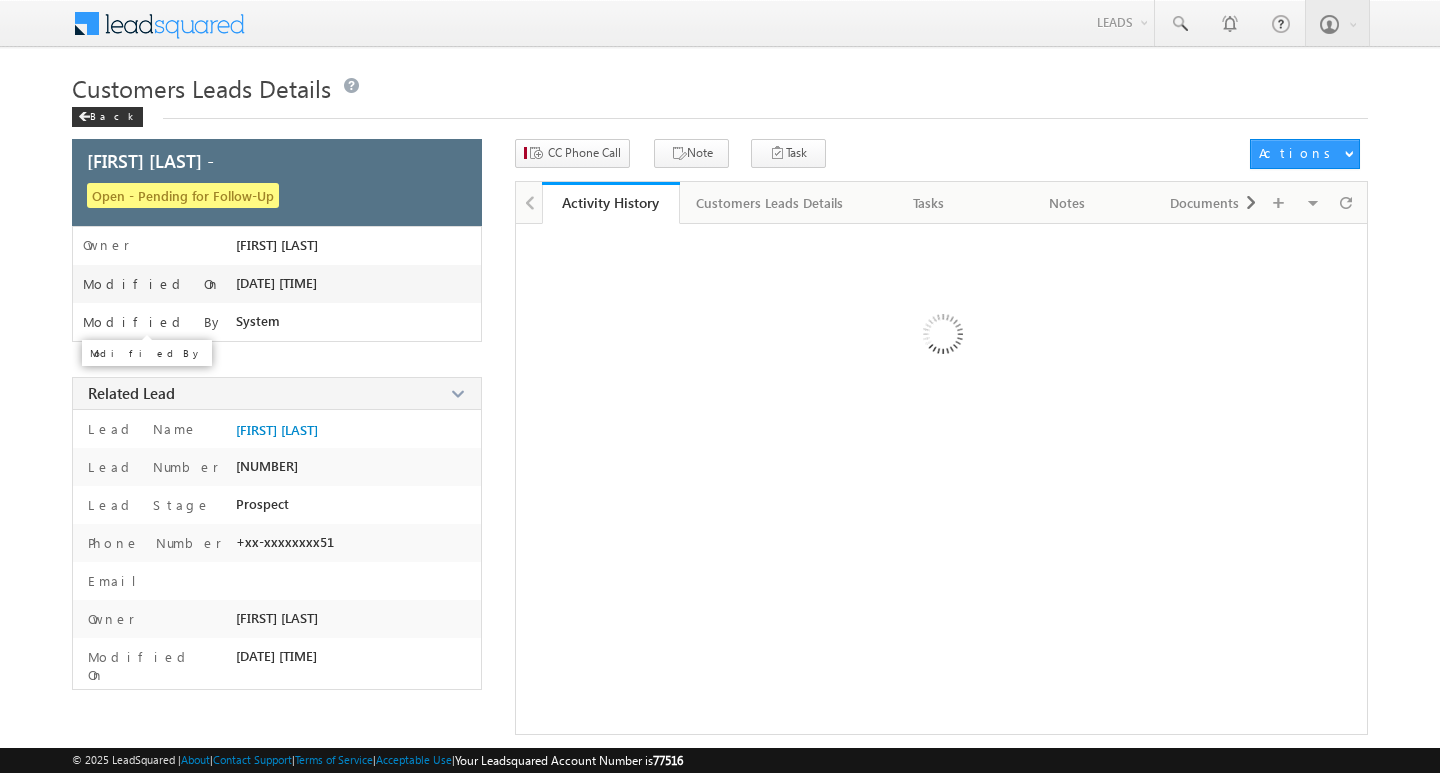scroll, scrollTop: 0, scrollLeft: 0, axis: both 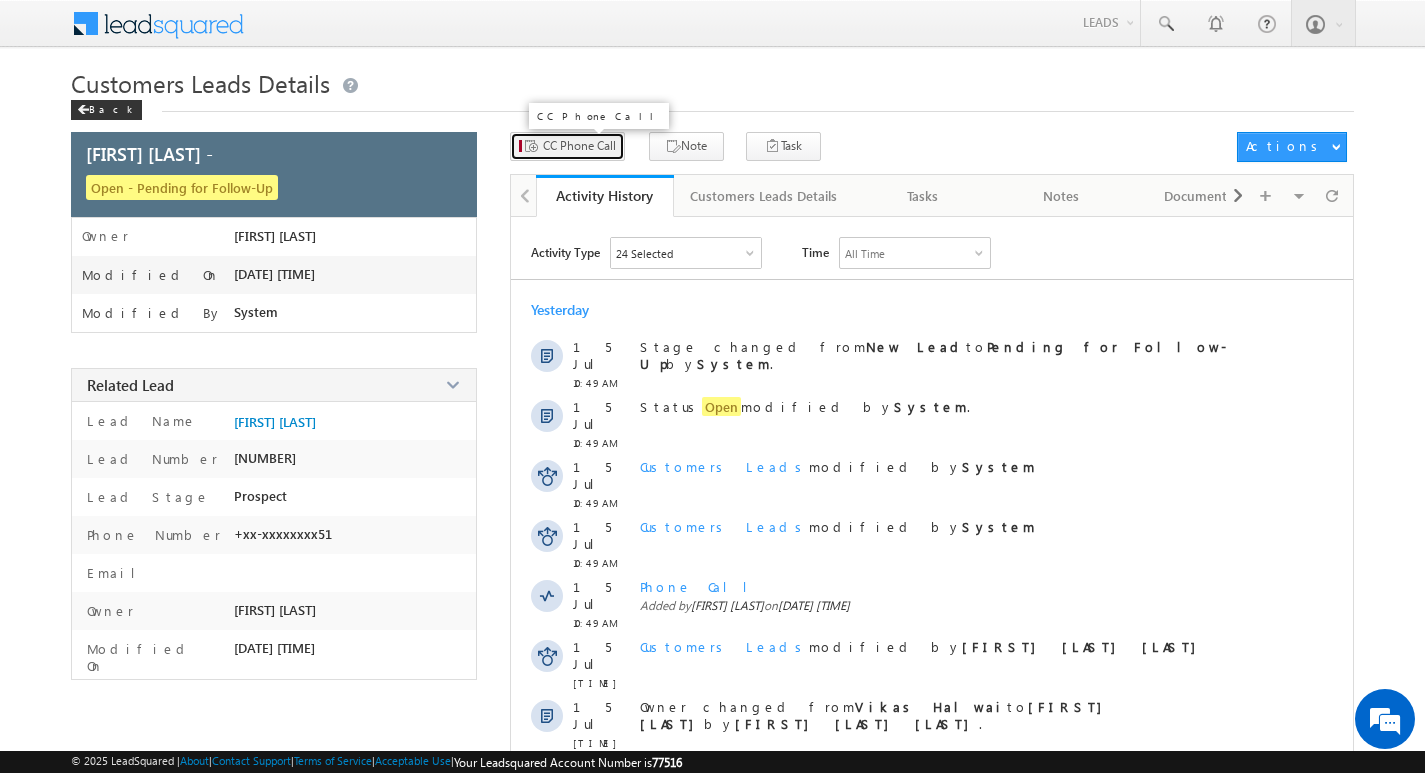 click on "CC Phone Call" at bounding box center (579, 146) 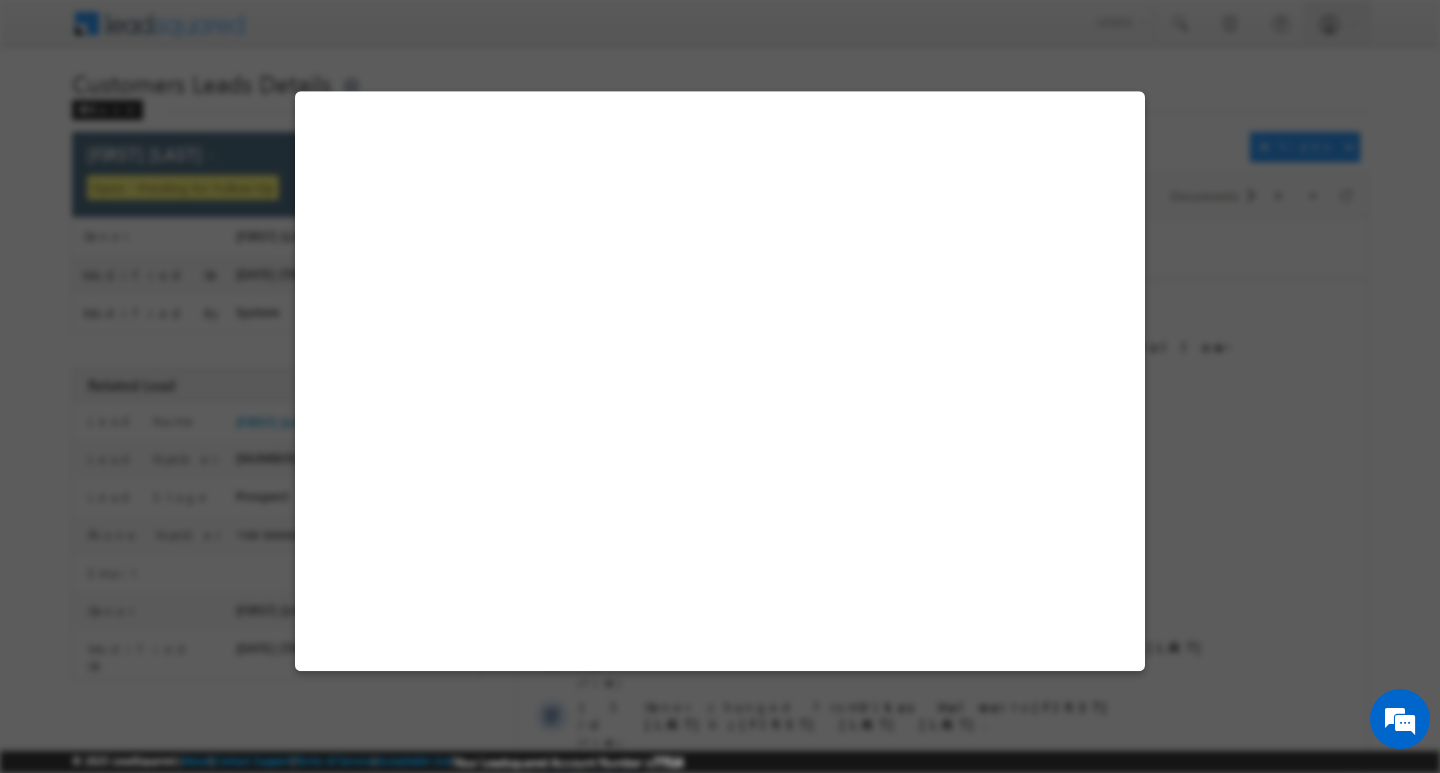 select on "Delhi 3" 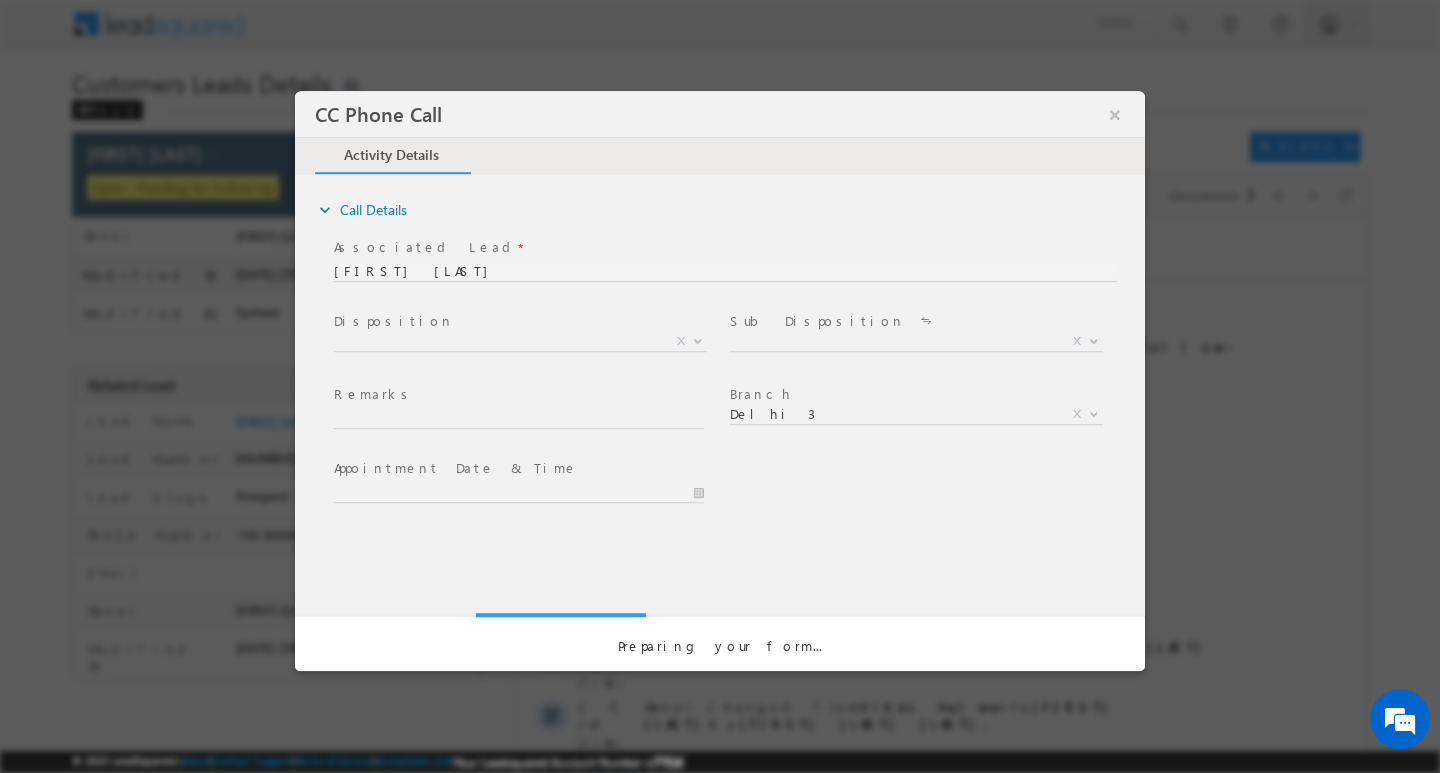 scroll, scrollTop: 0, scrollLeft: 0, axis: both 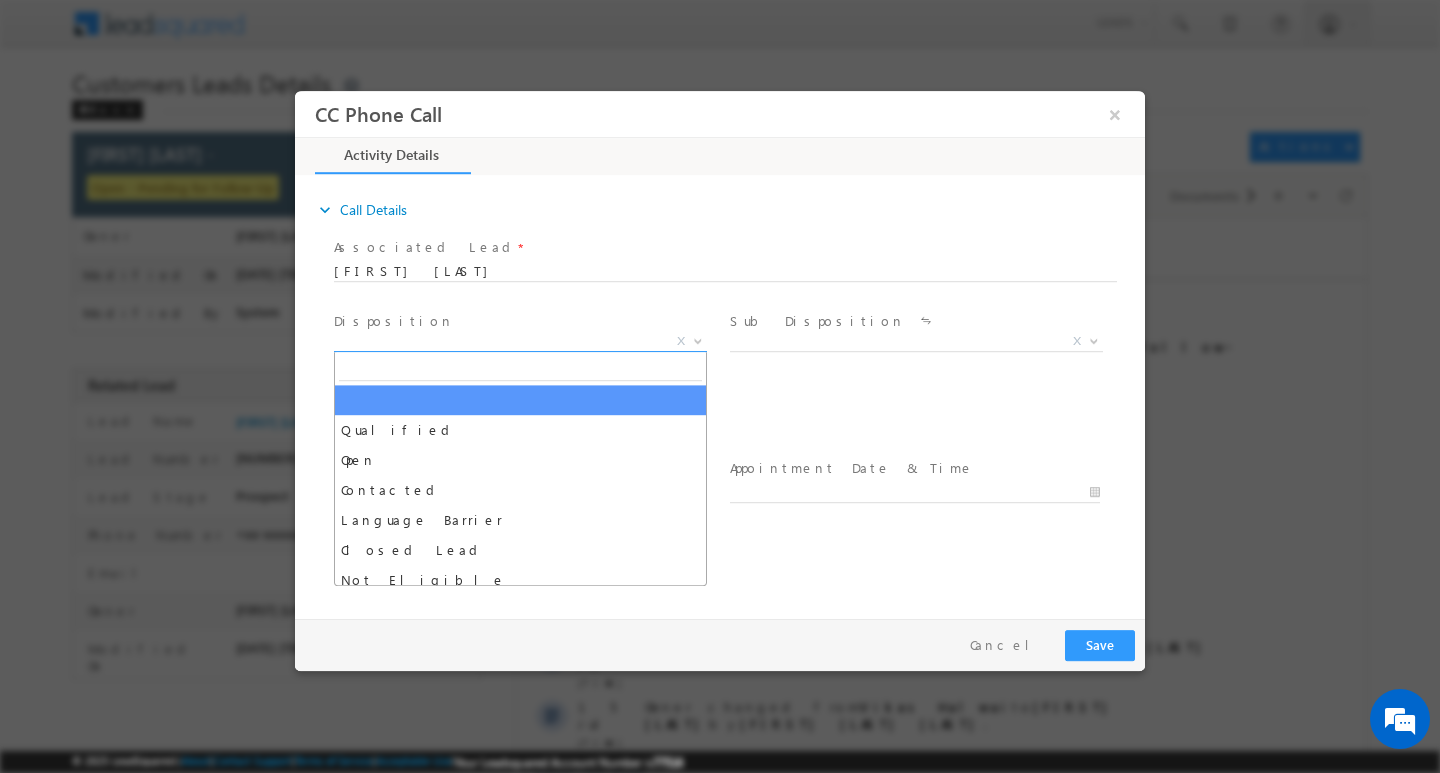click at bounding box center (696, 340) 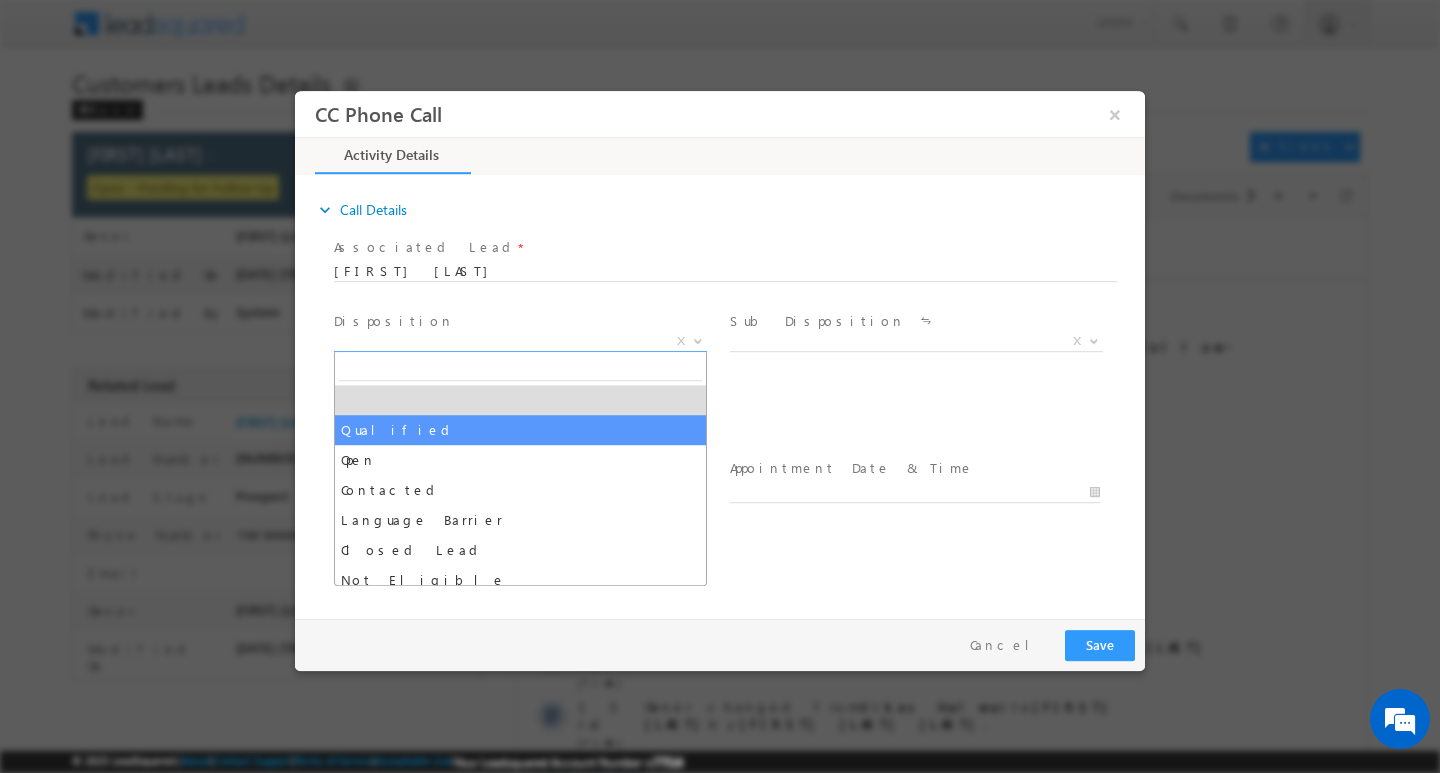 select on "Qualified" 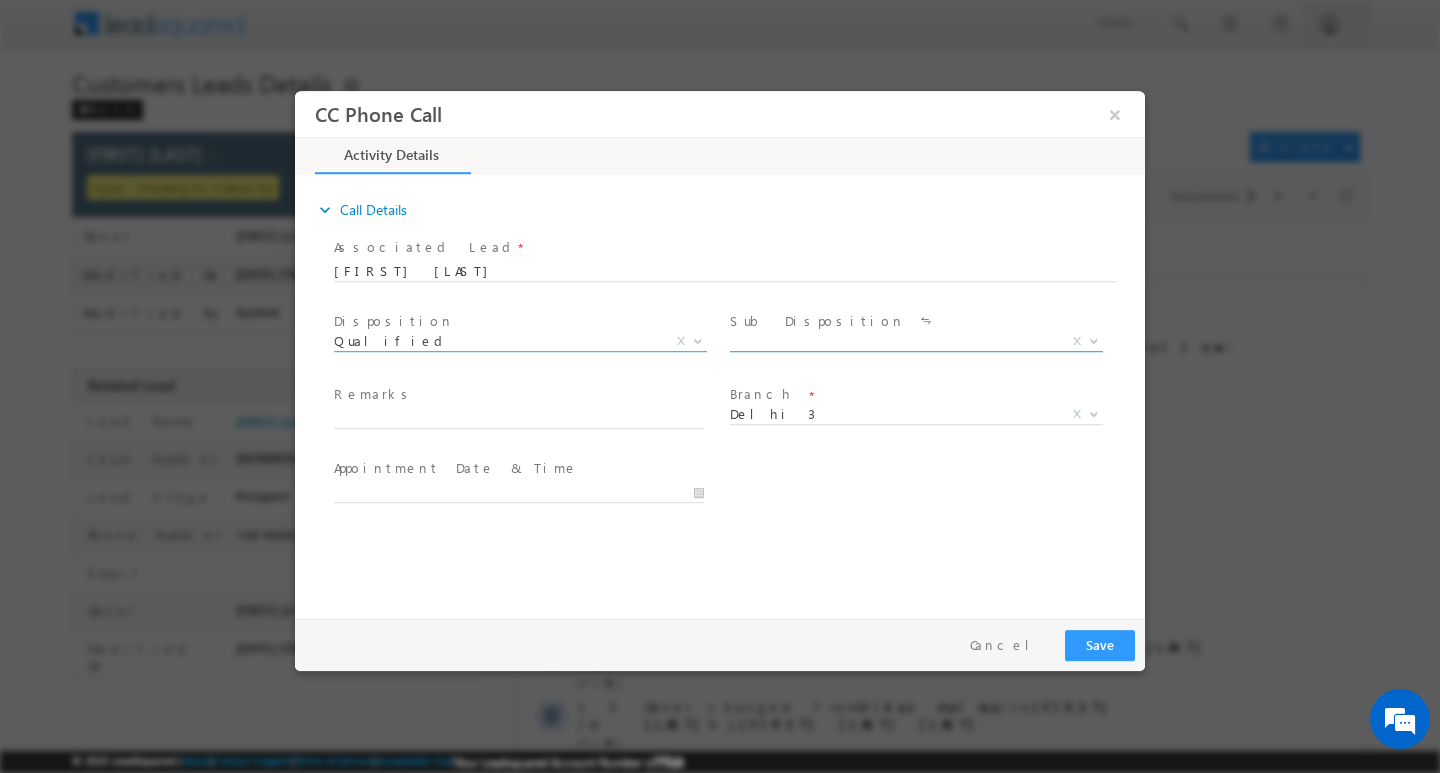 click at bounding box center (1094, 339) 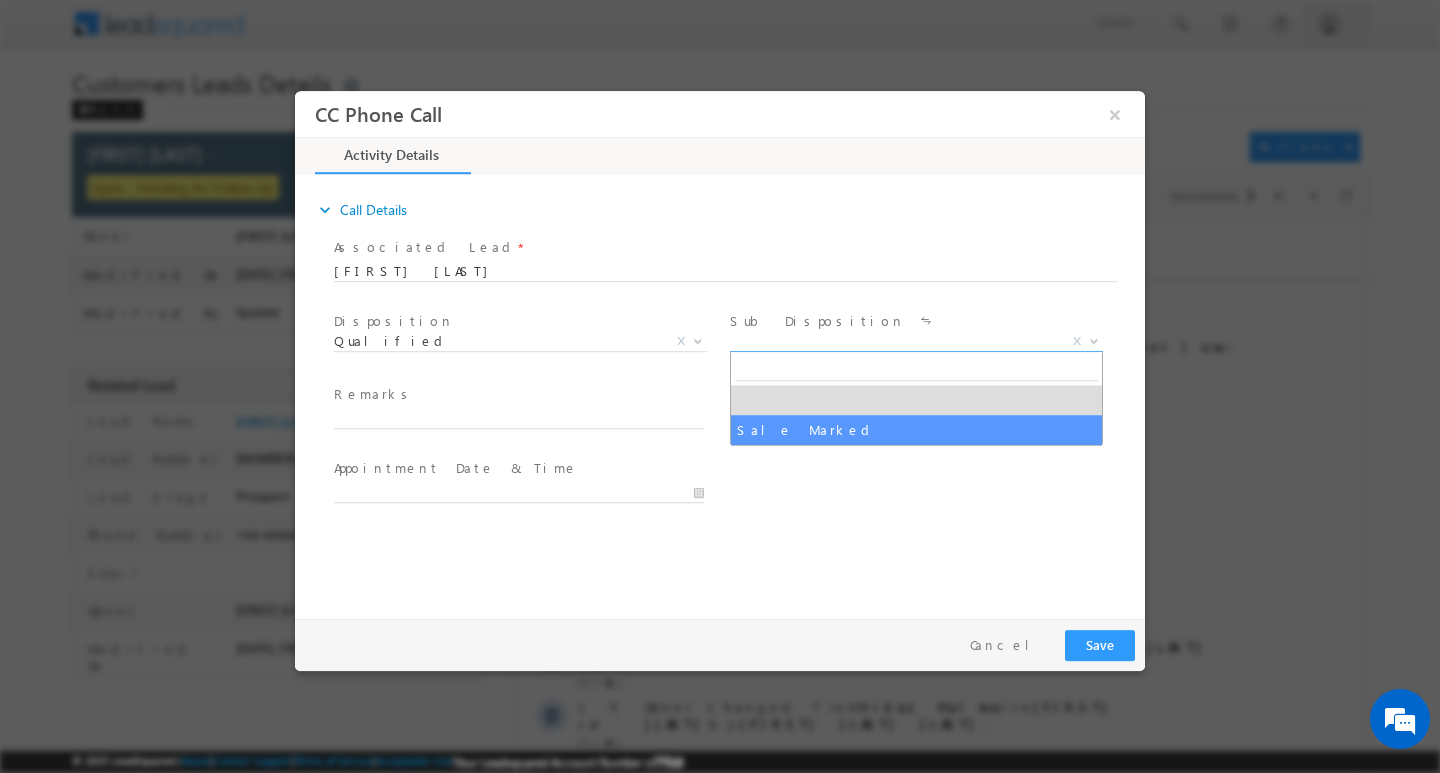 select on "Sale Marked" 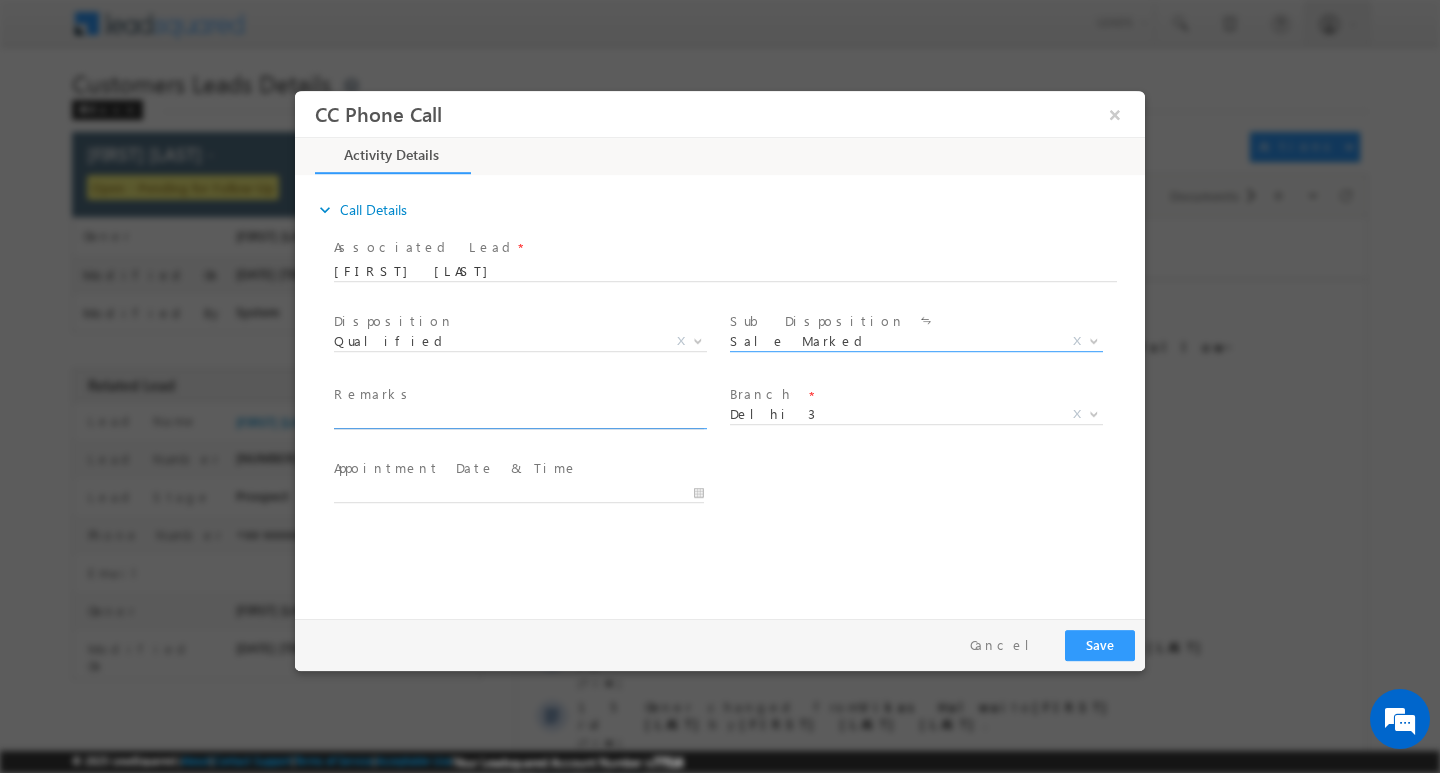 click at bounding box center (519, 418) 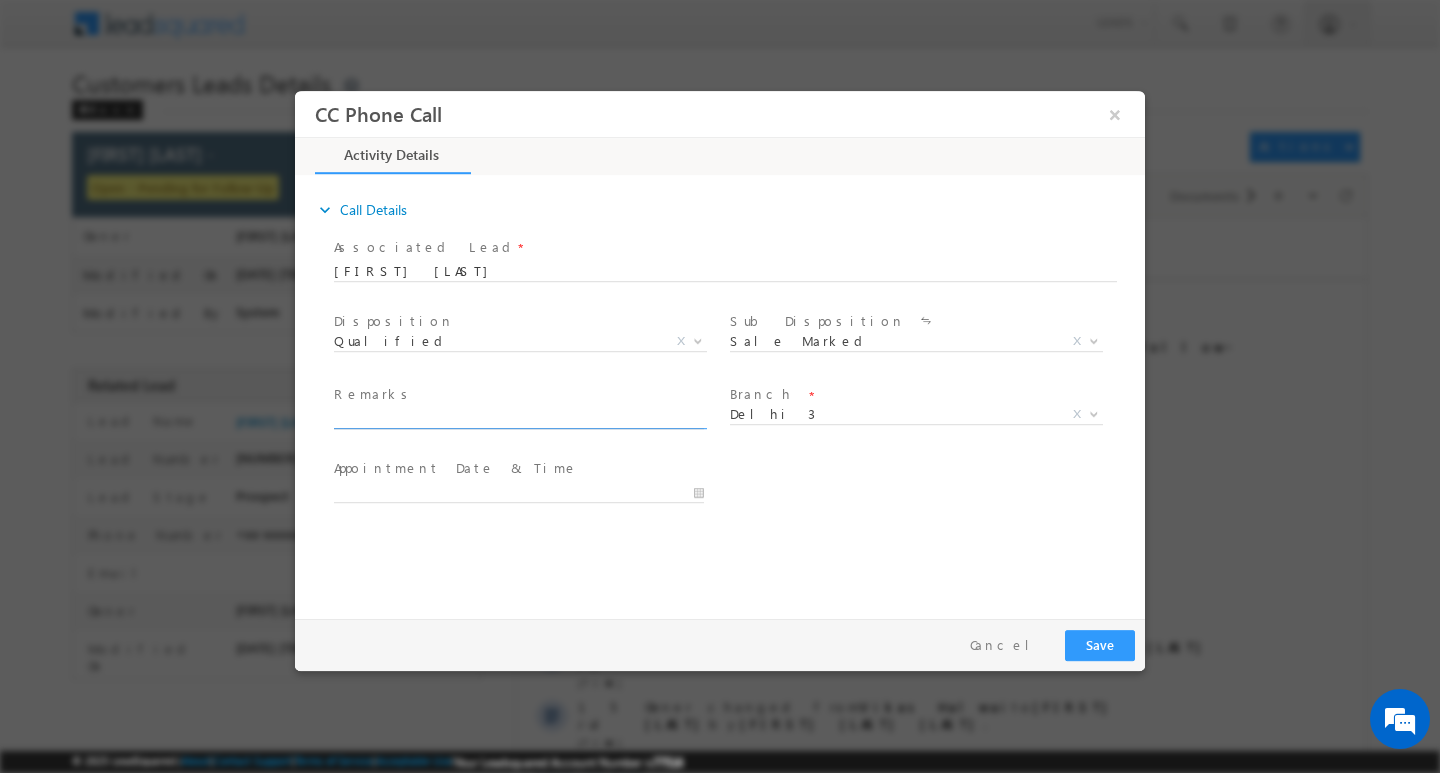 click at bounding box center [519, 418] 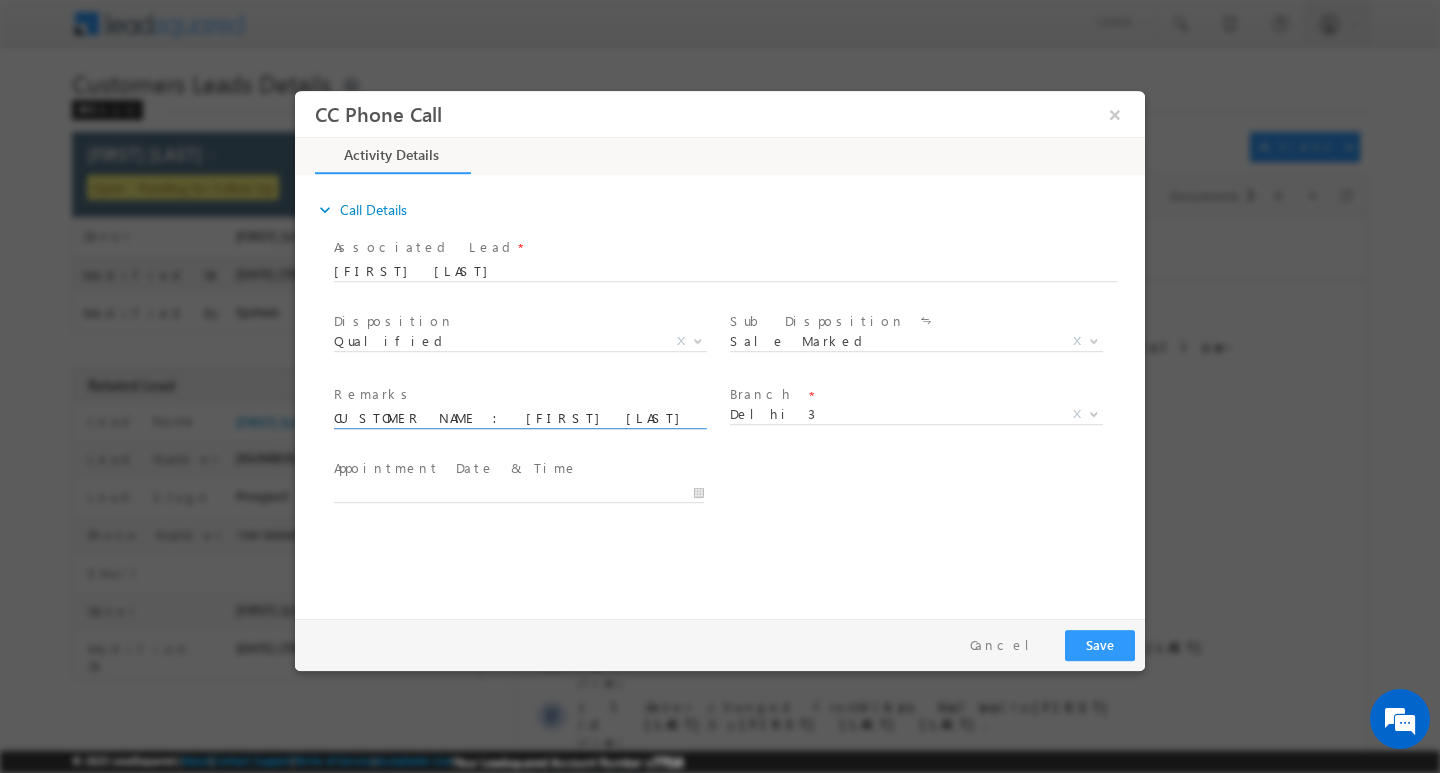 scroll, scrollTop: 0, scrollLeft: 860, axis: horizontal 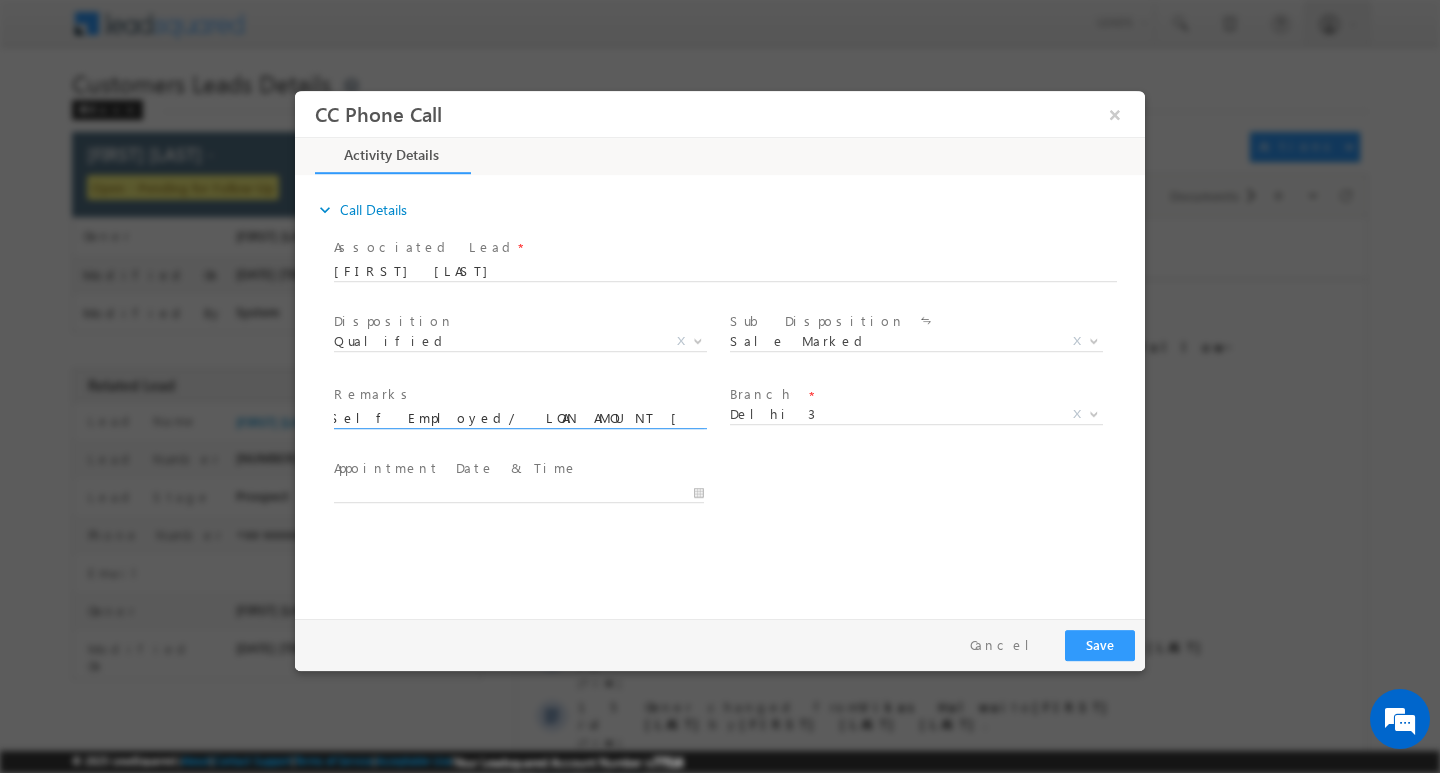 type on "CUSTOMER NAME : MANOJ YADAV  :AG 32/  MOTHE INCOME :1L : B / Self Employed/  LOAN AMOUNT 20L : LOAN TYPE : HL : AAD : GOPAL NAGR SCT 13 NEAREST  NAFHSA GAD/ PINCODE  110043/ ID 592065" 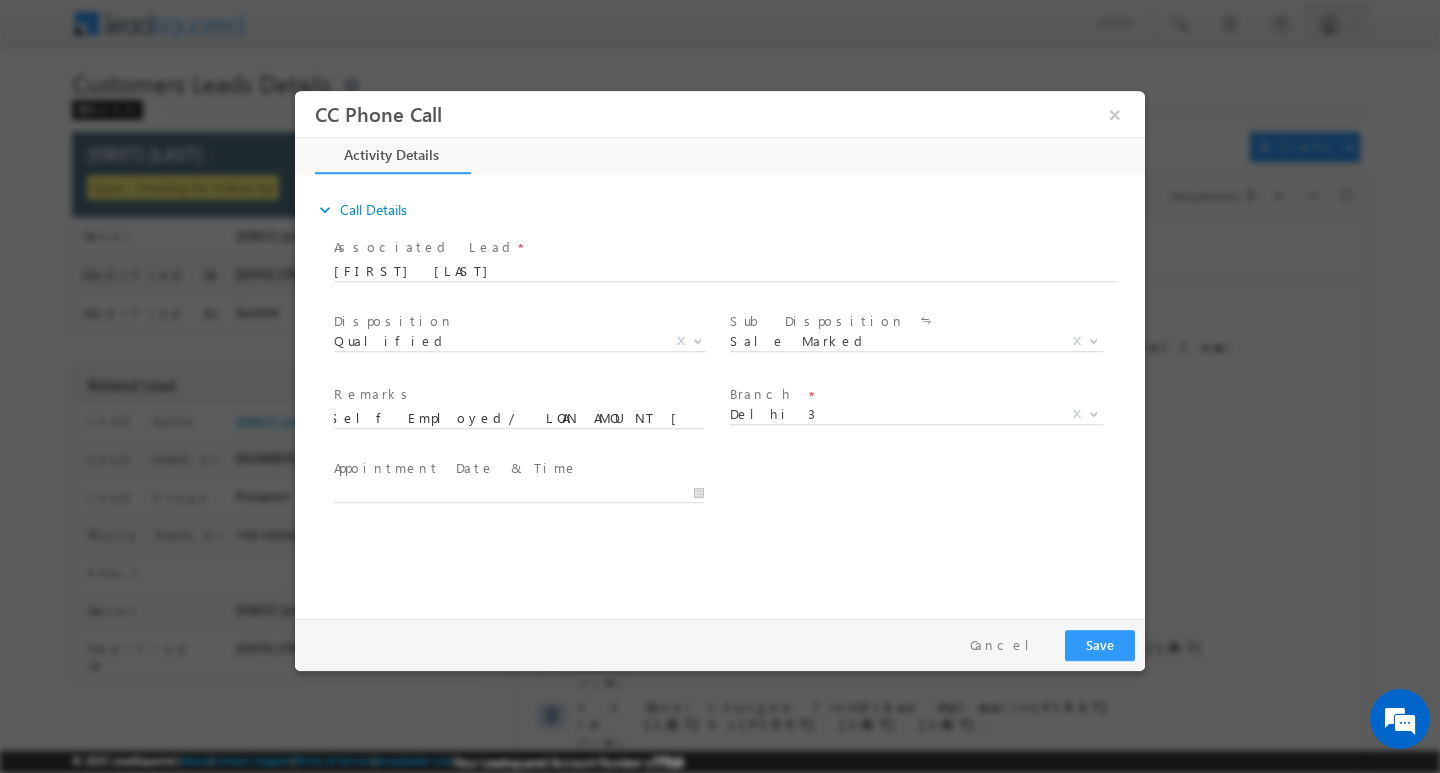 scroll, scrollTop: 0, scrollLeft: 0, axis: both 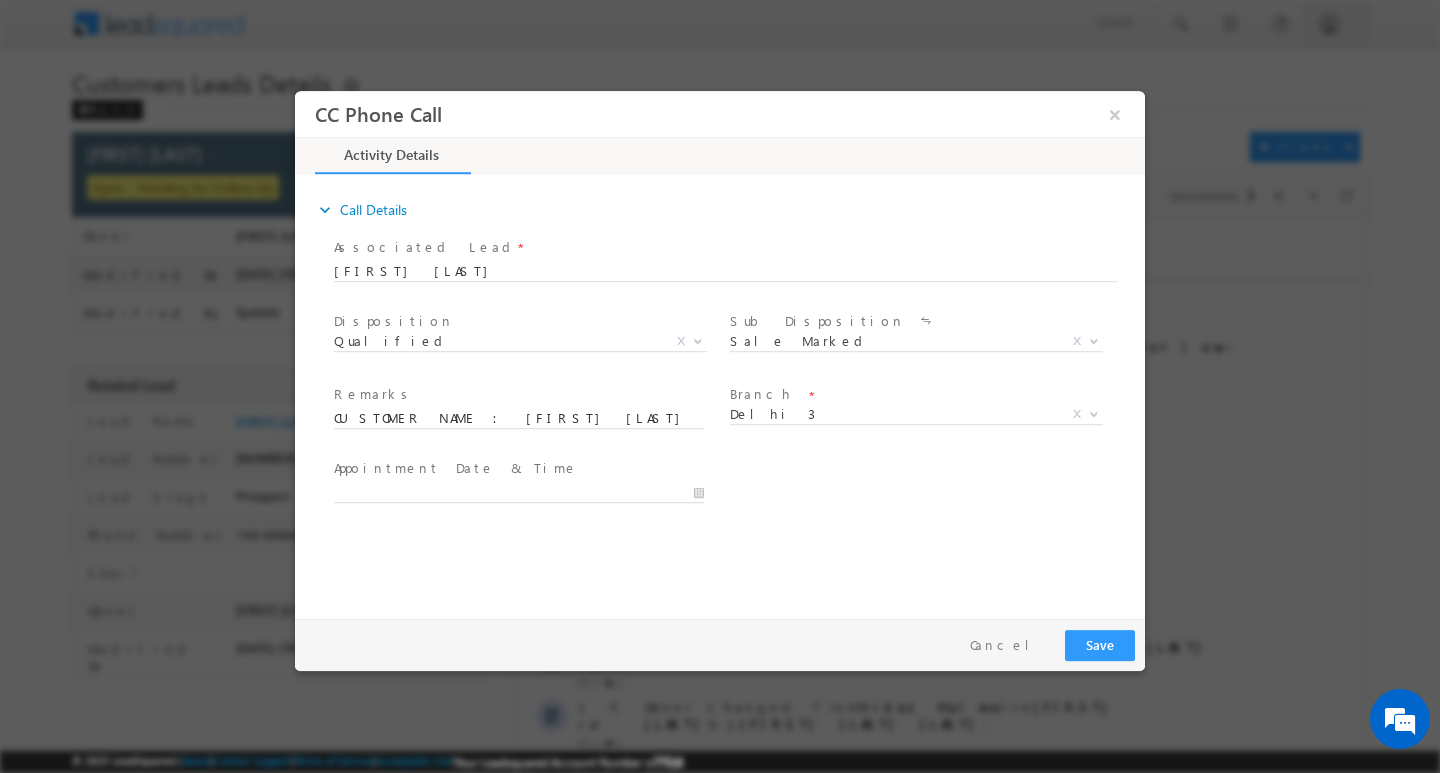 click at bounding box center [528, 491] 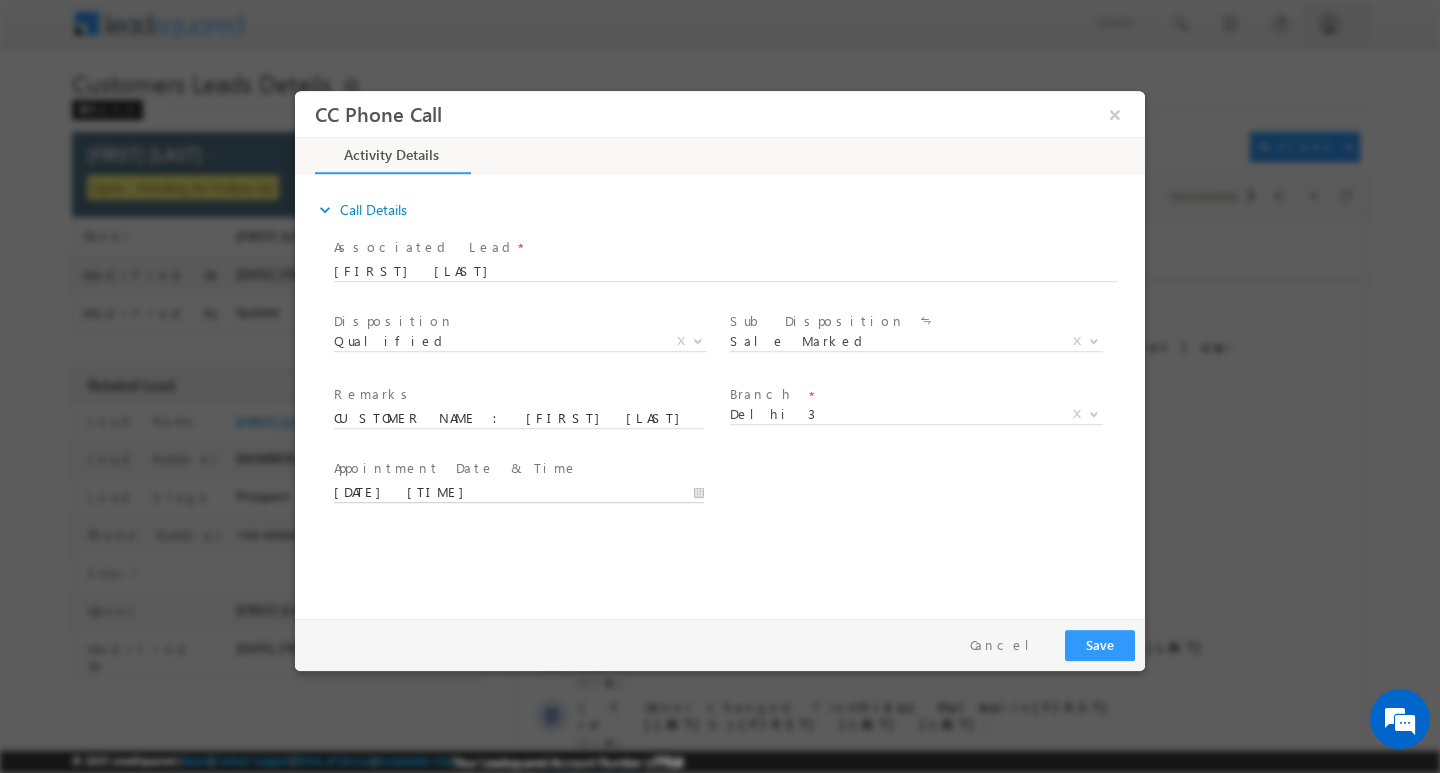 click on "07/16/2025 12:29 PM" at bounding box center (519, 492) 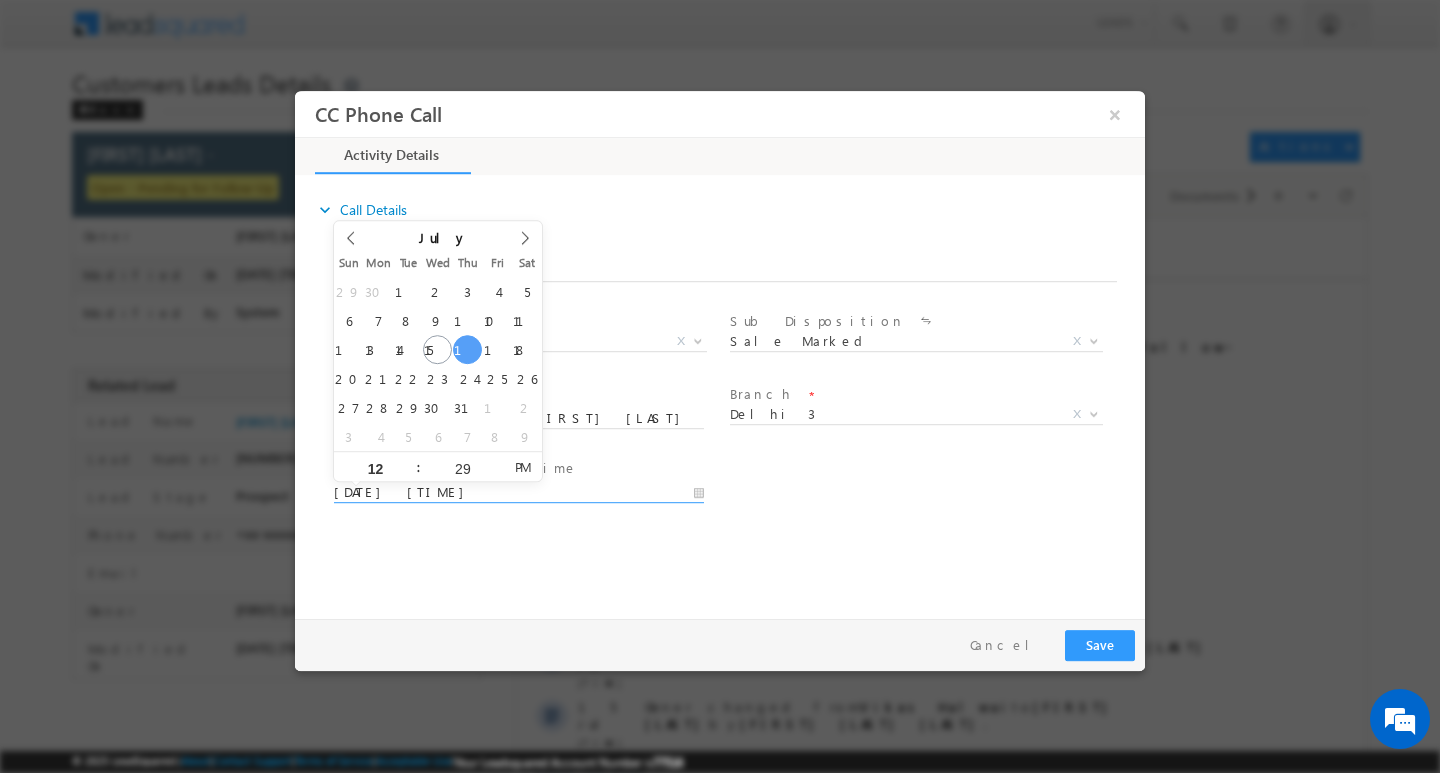 type on "07/17/2025 12:29 PM" 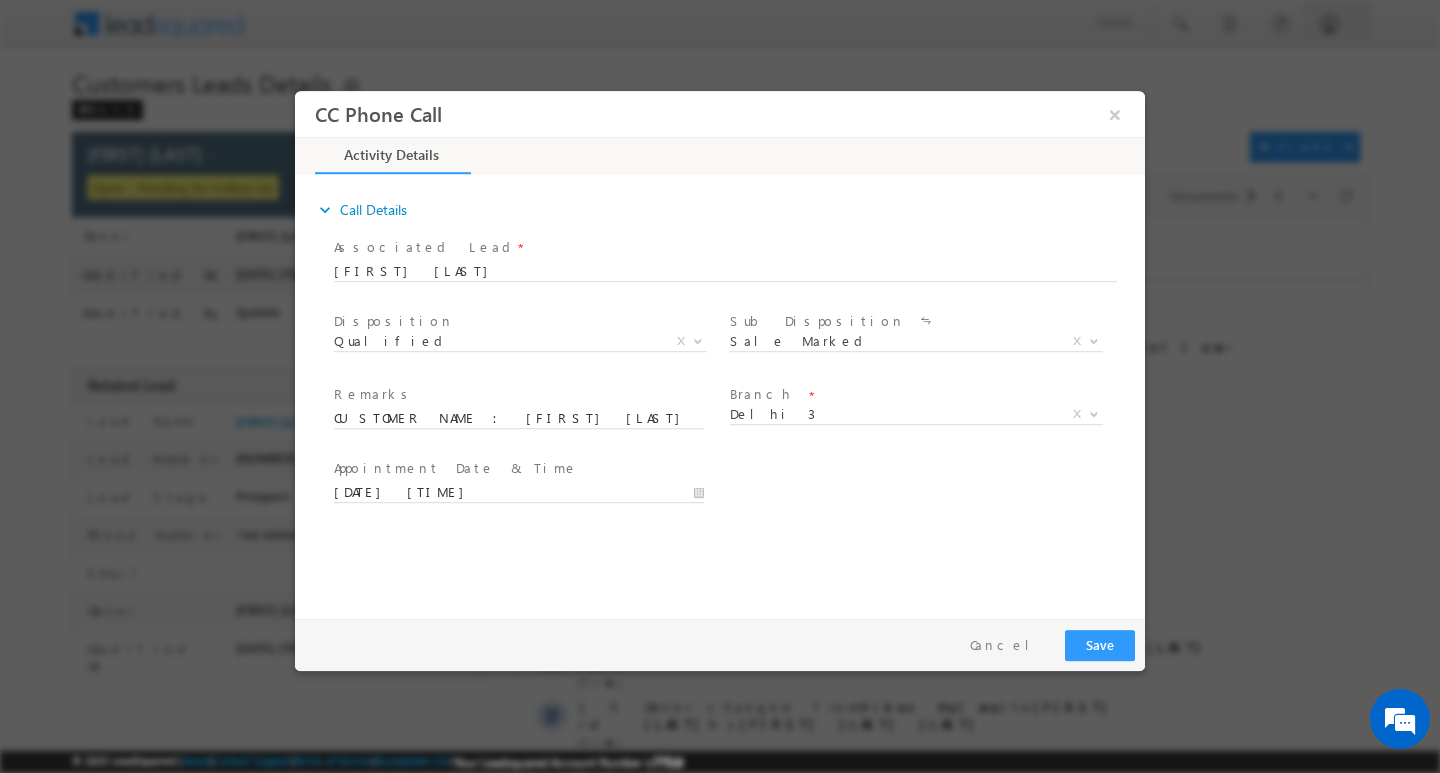 click on "expand_more Call Details
Associated Lead * Manoj Yadav Manoj Yadav Yes   No   *" at bounding box center [725, 393] 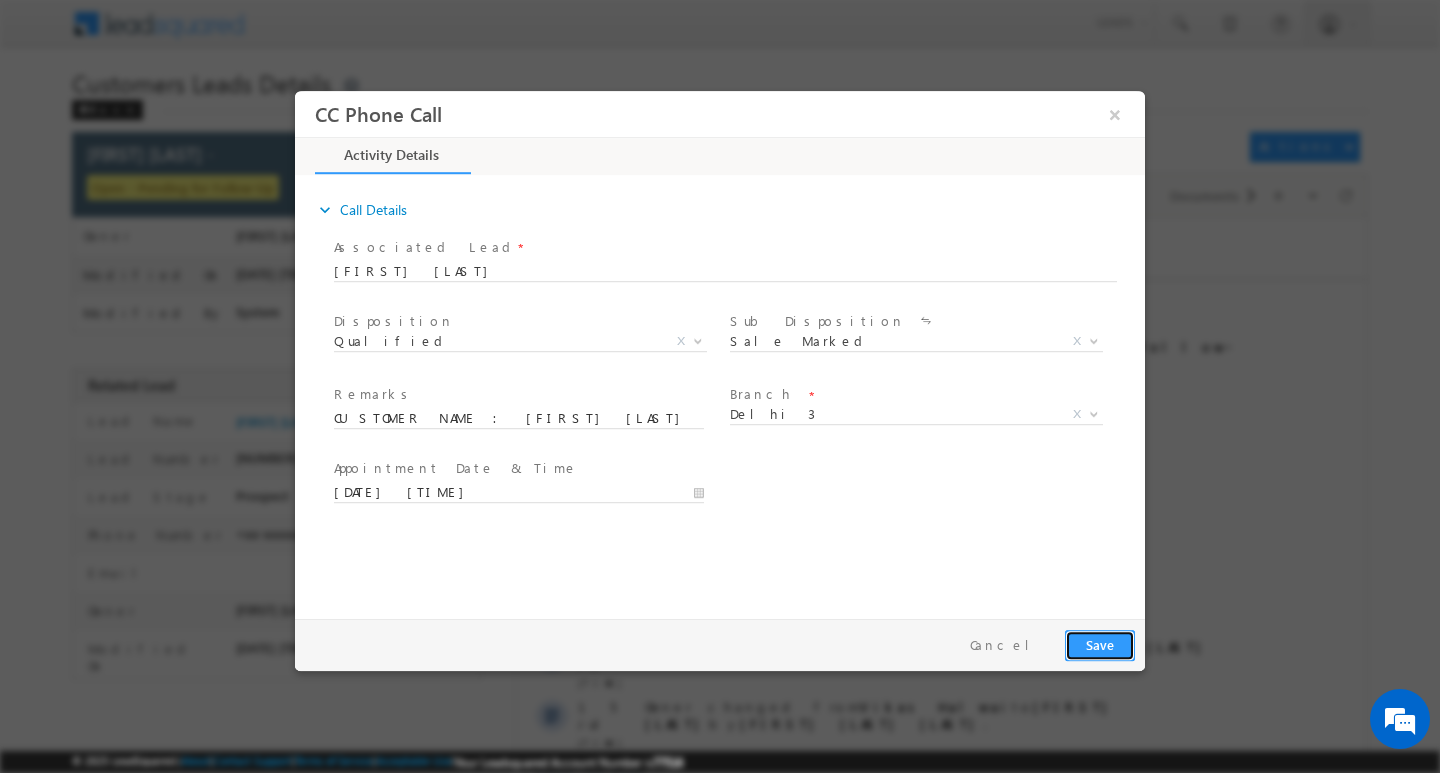 click on "Save" at bounding box center [1100, 644] 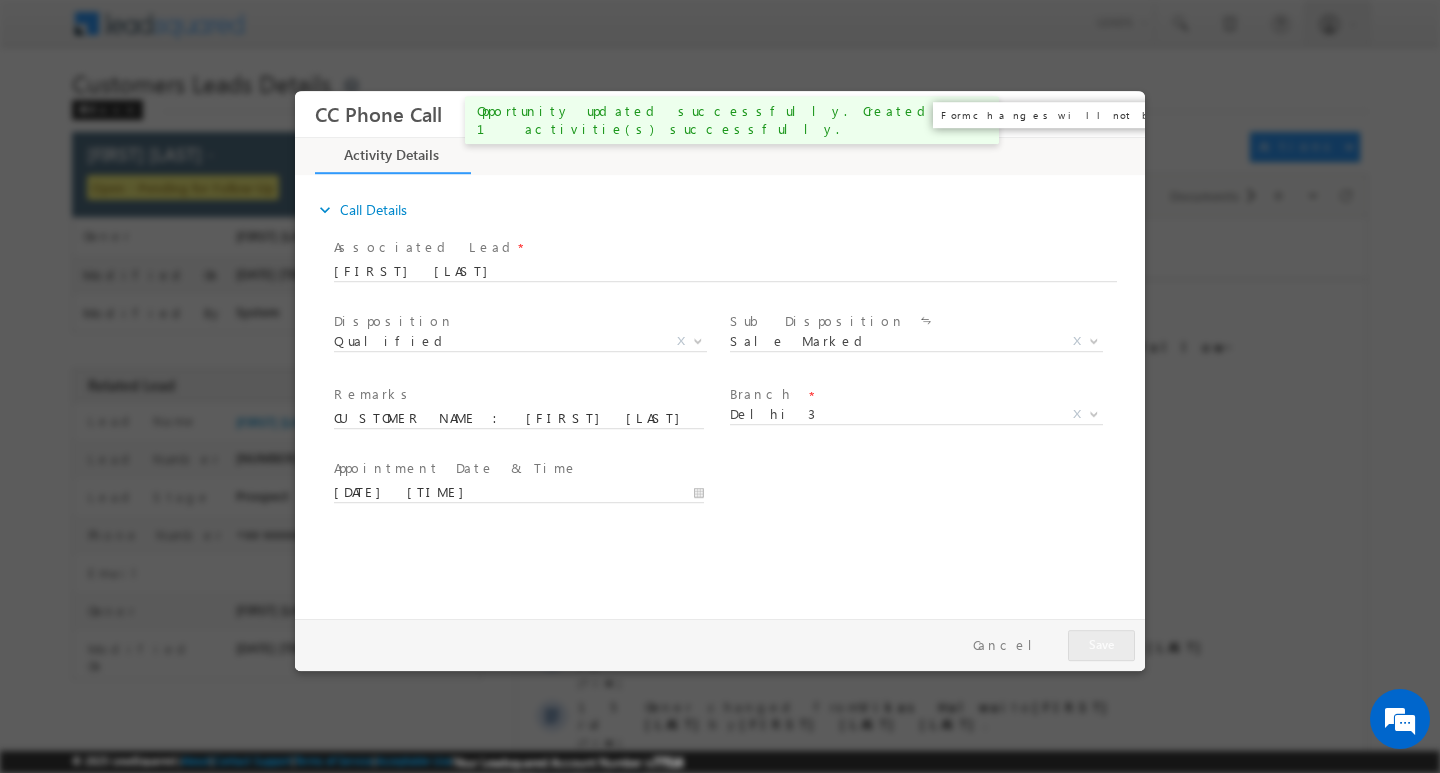 click on "×" at bounding box center (1115, 113) 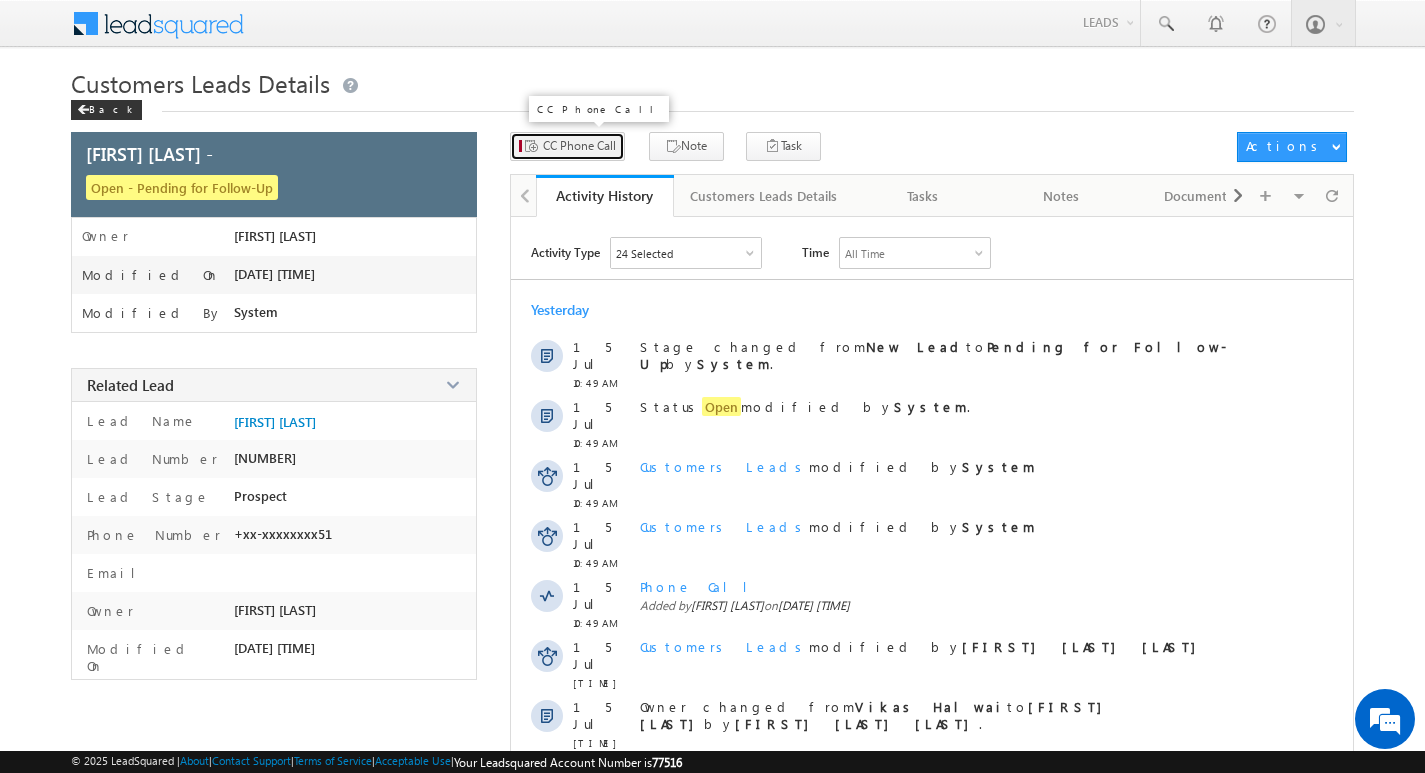 click on "CC Phone Call" at bounding box center (579, 146) 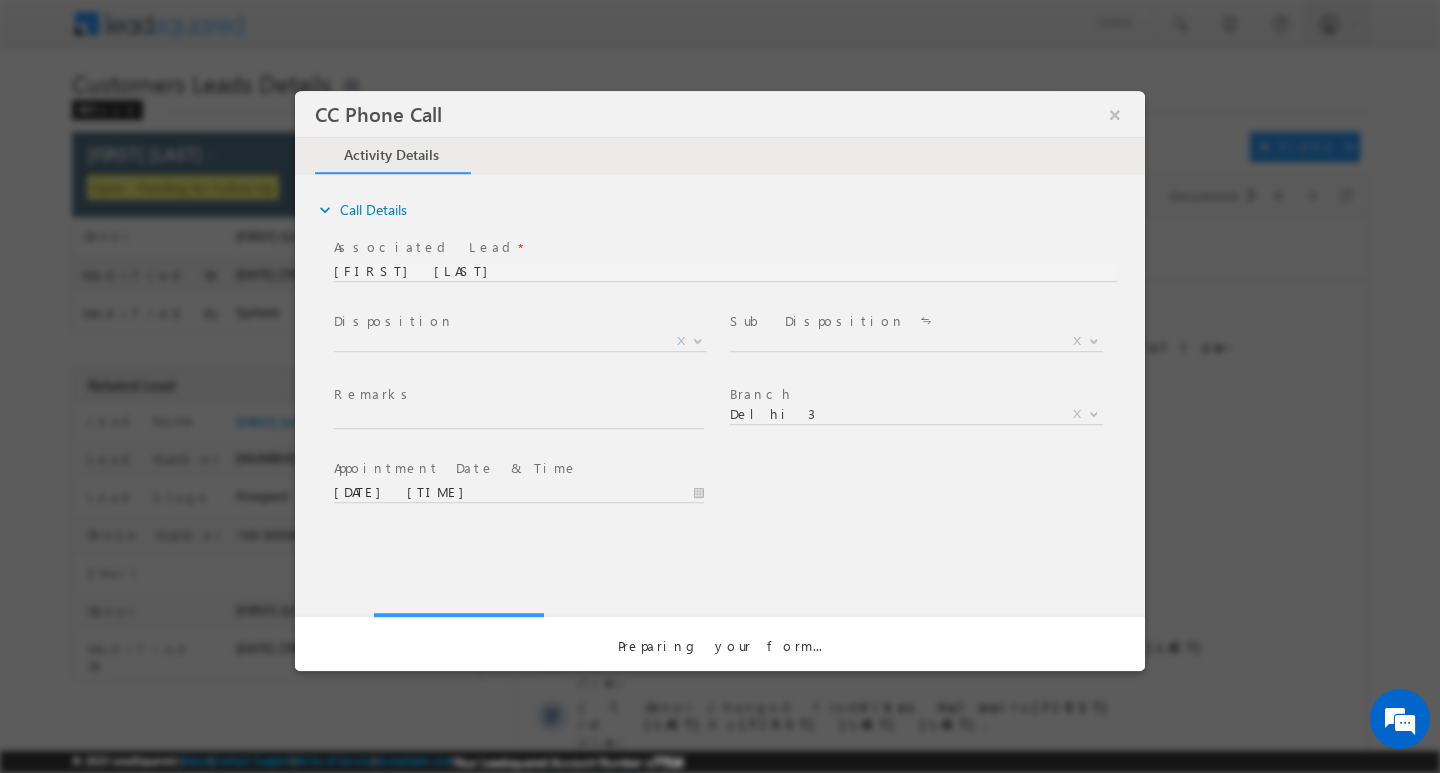 scroll, scrollTop: 0, scrollLeft: 0, axis: both 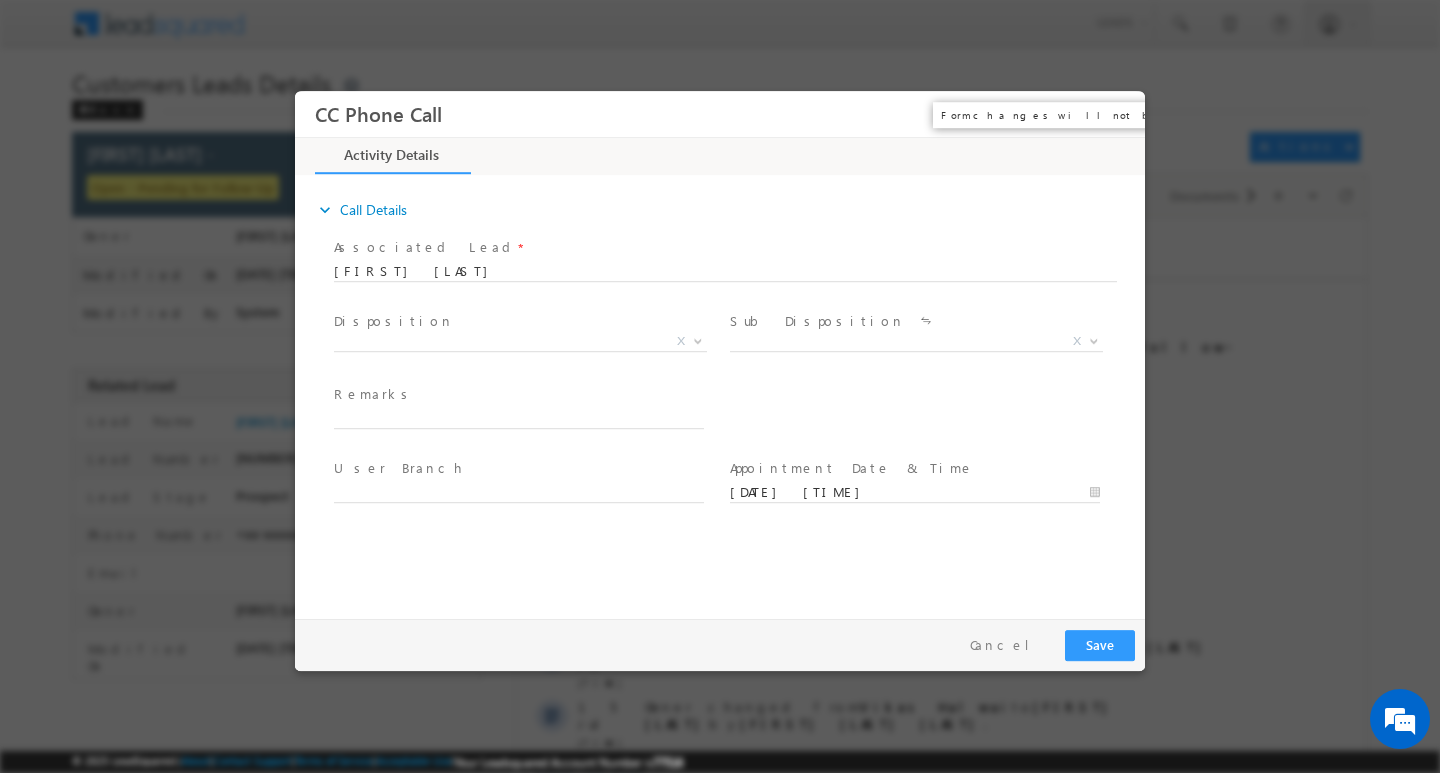 click on "×" at bounding box center [1115, 113] 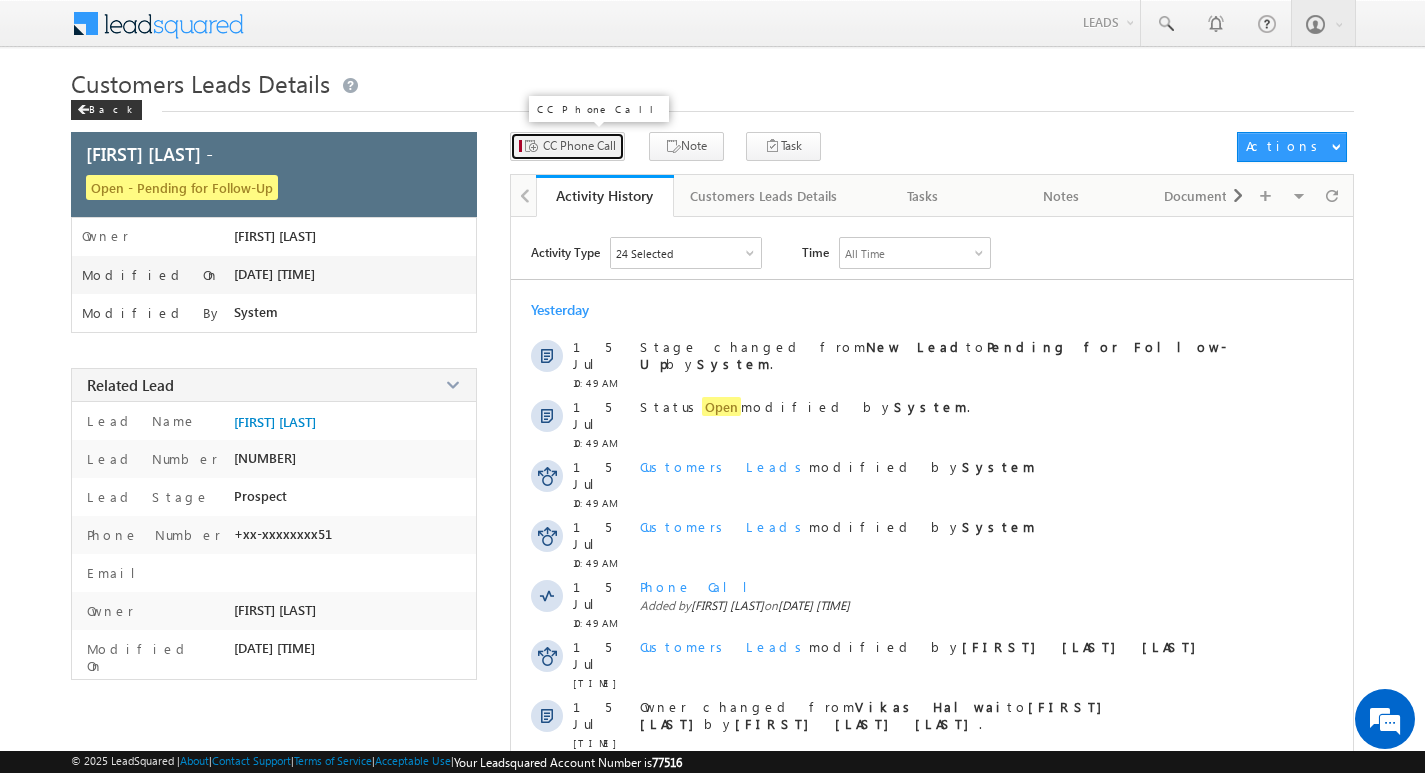 click on "CC Phone Call" at bounding box center [579, 146] 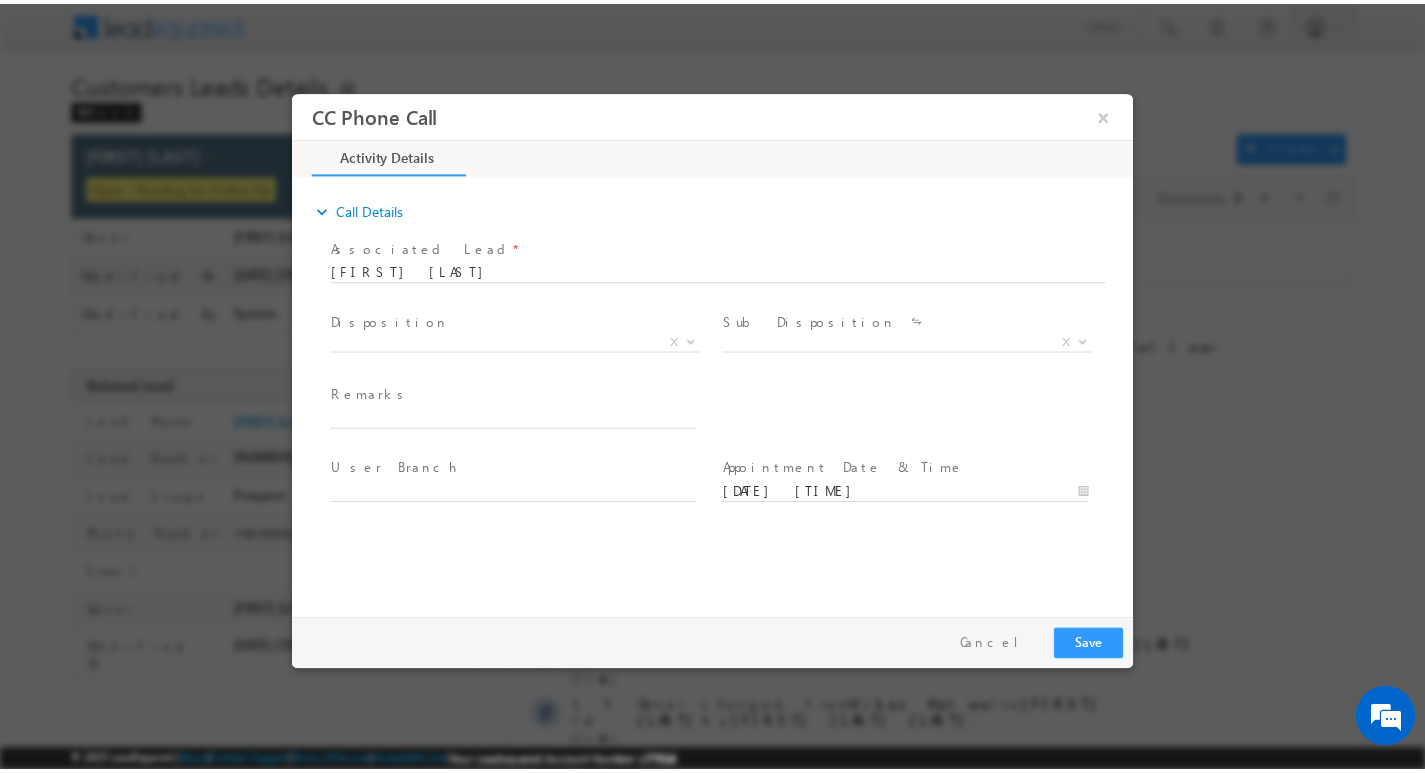scroll, scrollTop: 0, scrollLeft: 0, axis: both 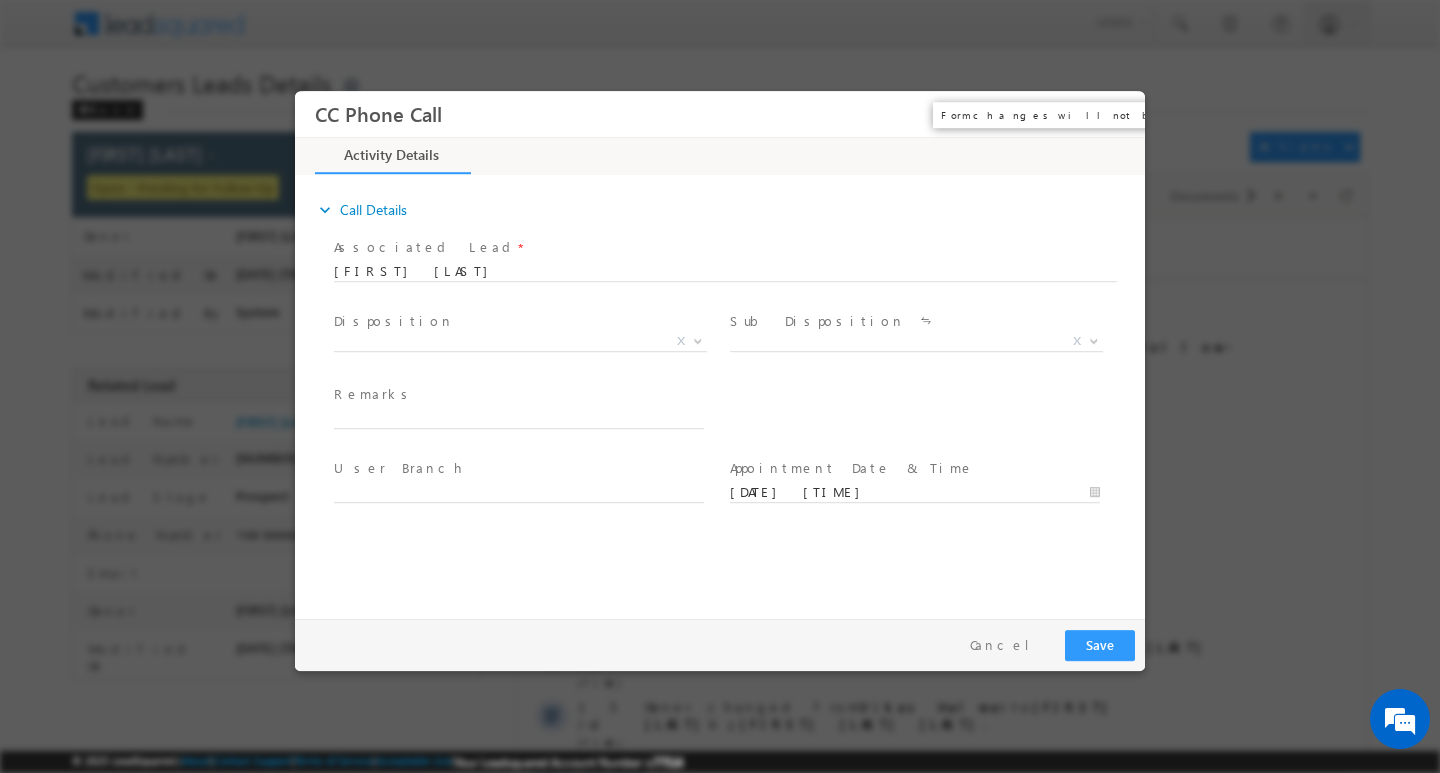 click on "×" at bounding box center (1115, 113) 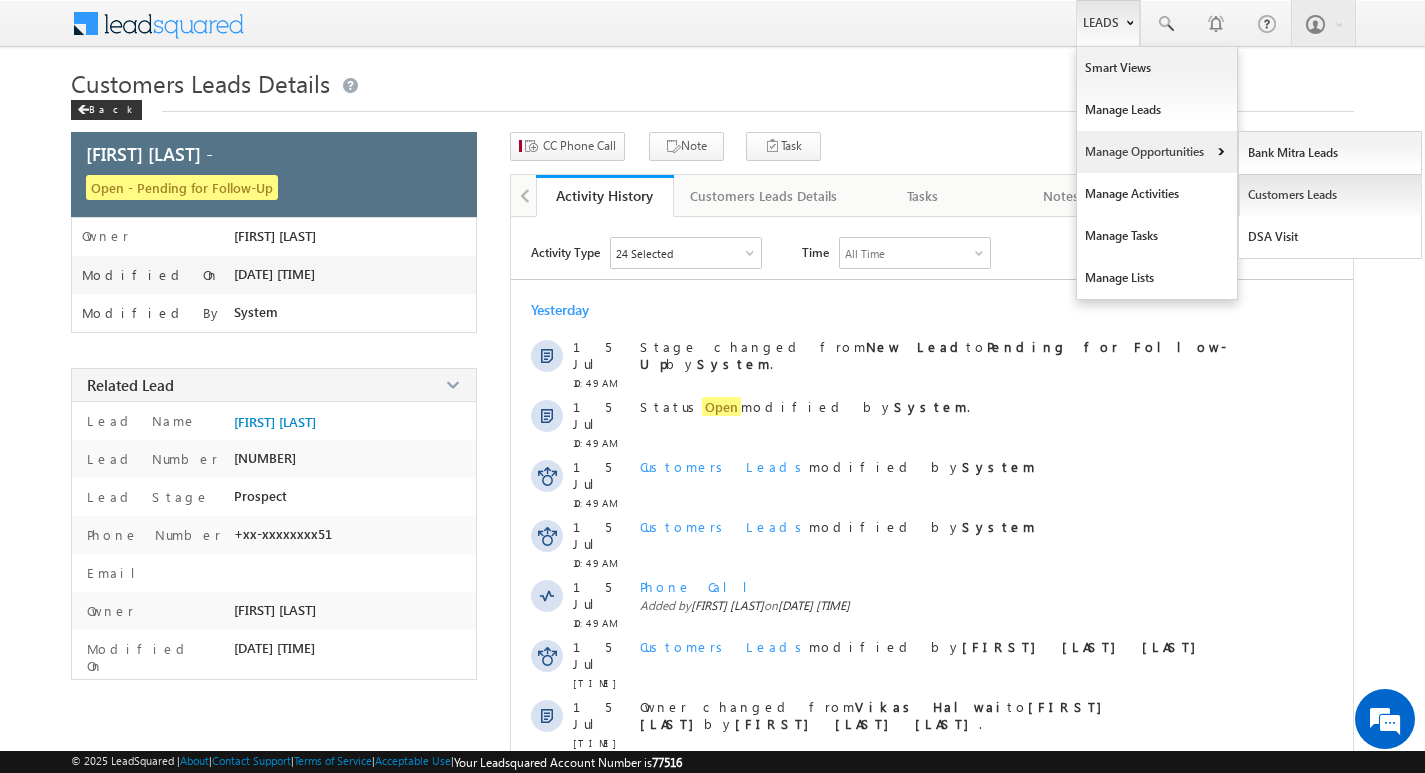 click on "Customers Leads" at bounding box center [1330, 195] 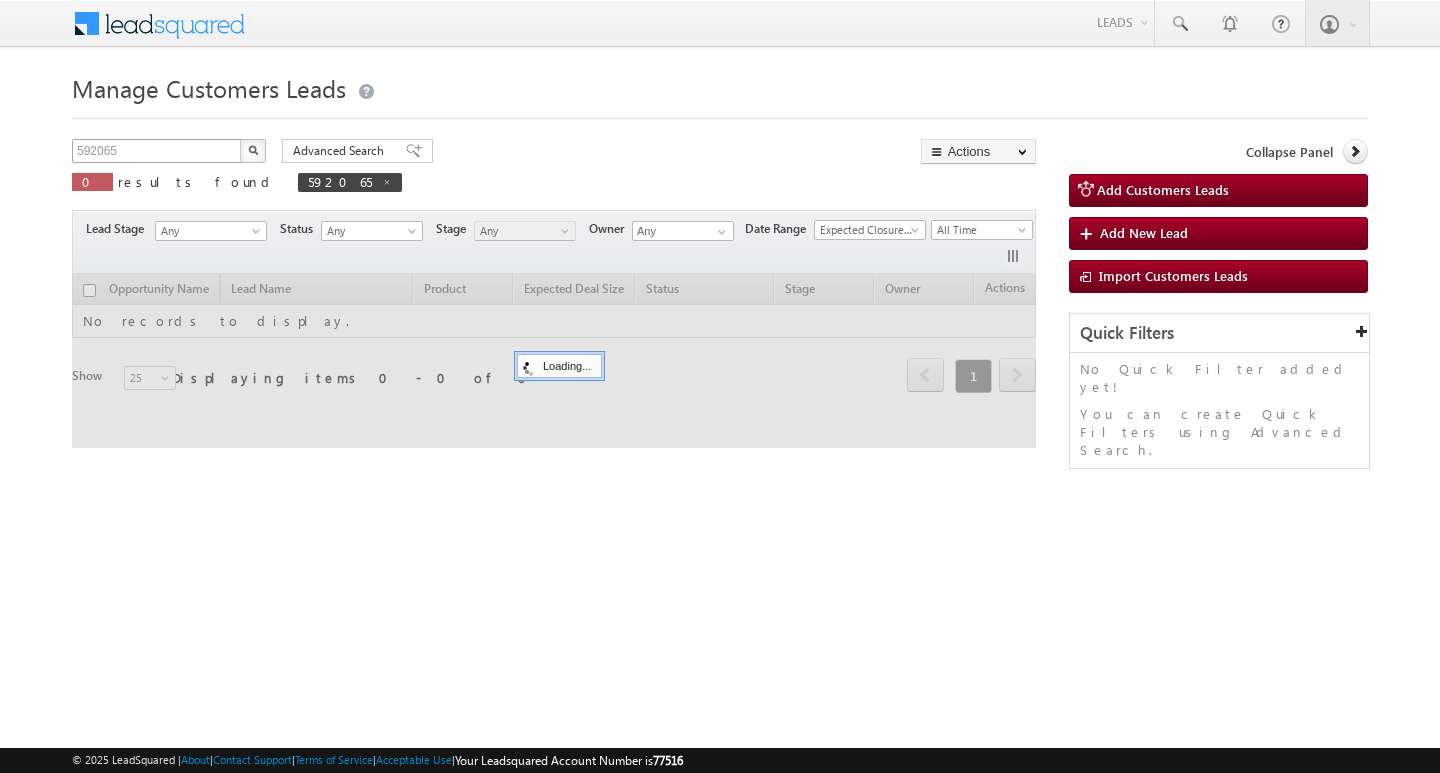 scroll, scrollTop: 0, scrollLeft: 0, axis: both 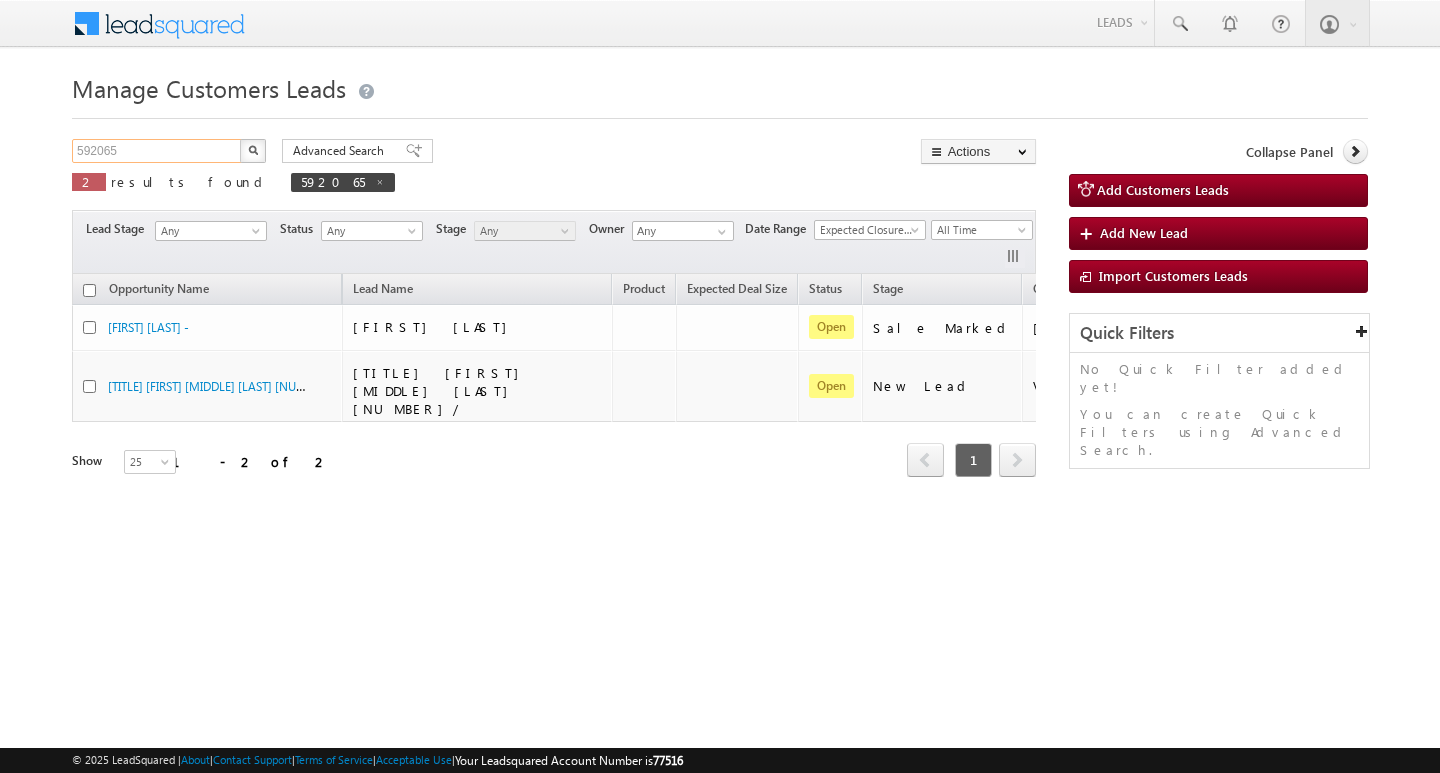 click on "[NUMBER]" at bounding box center [157, 151] 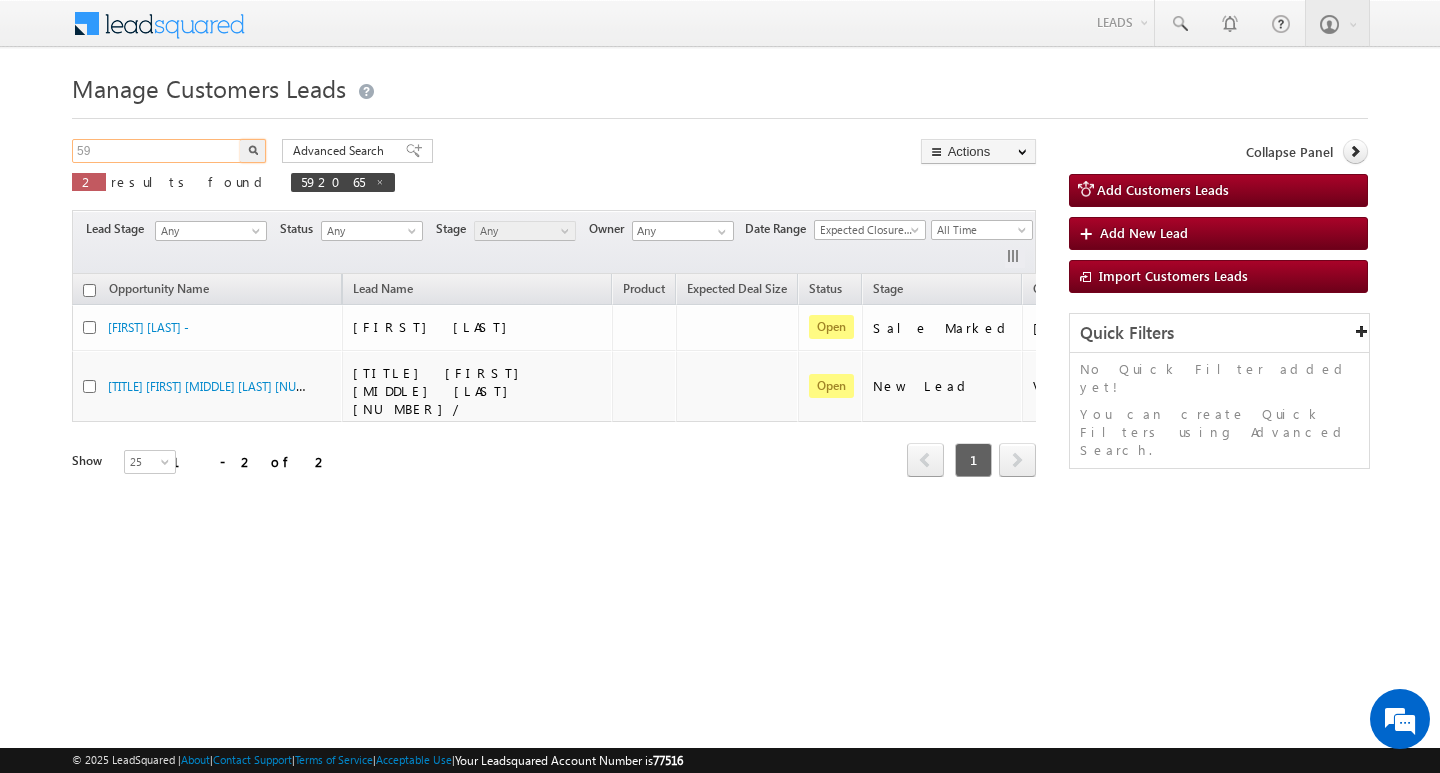 type on "5" 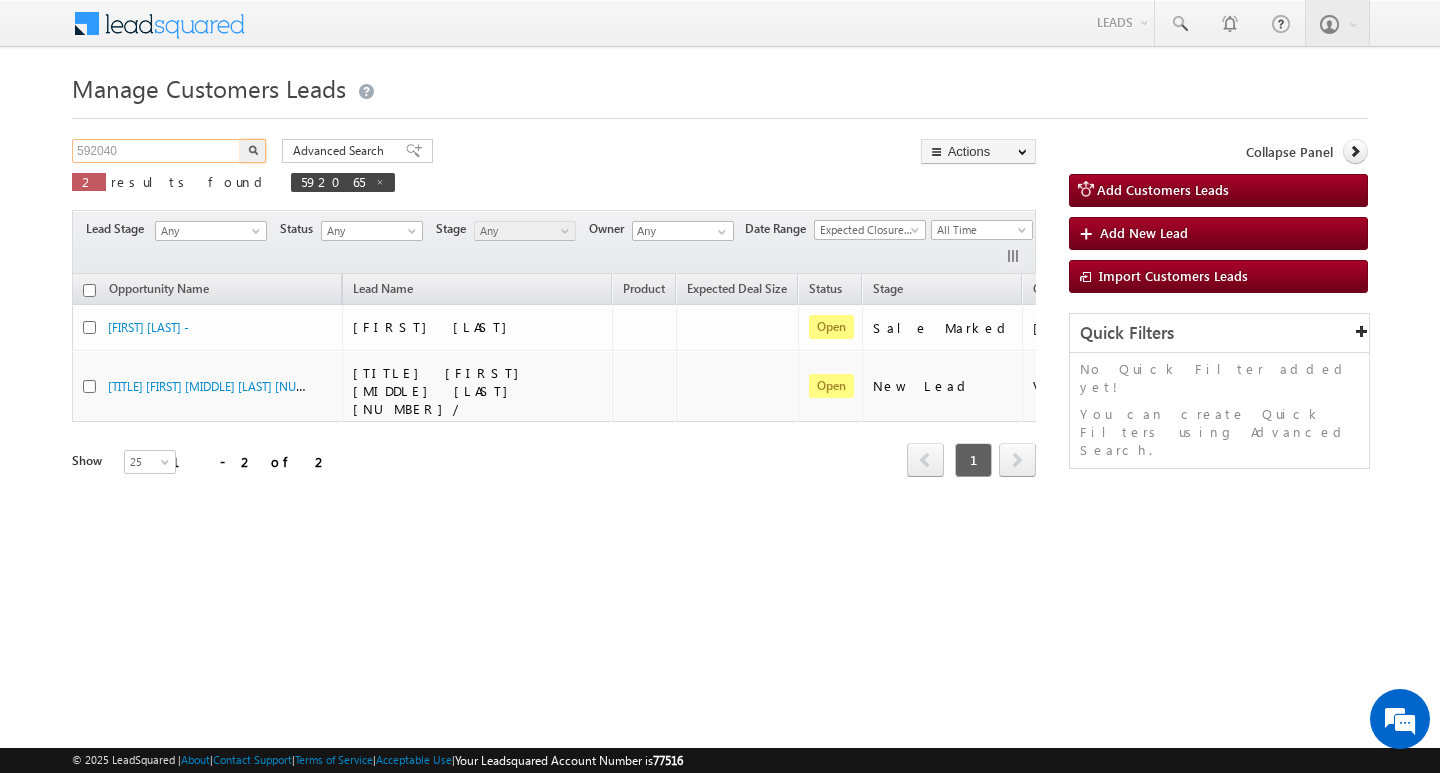 type on "592040" 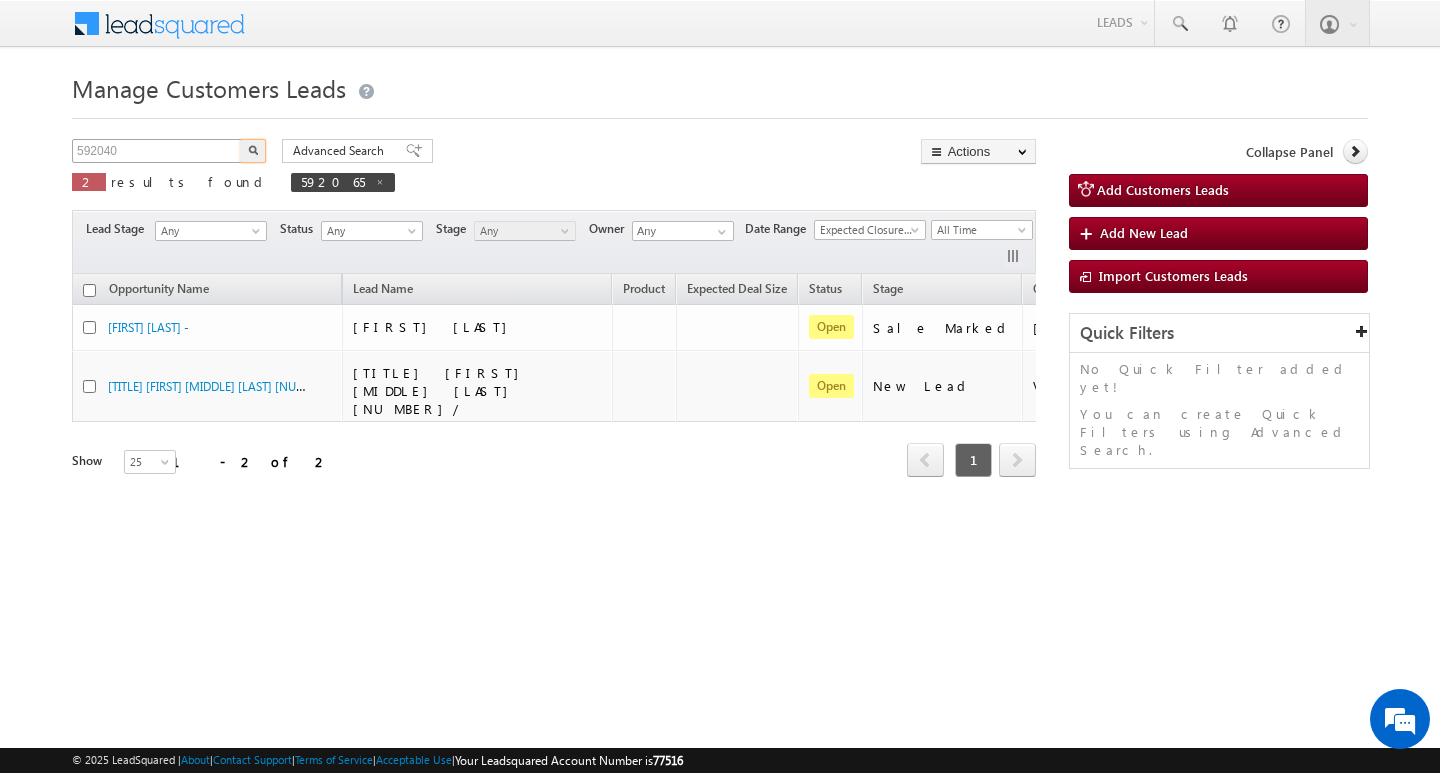 click at bounding box center [253, 151] 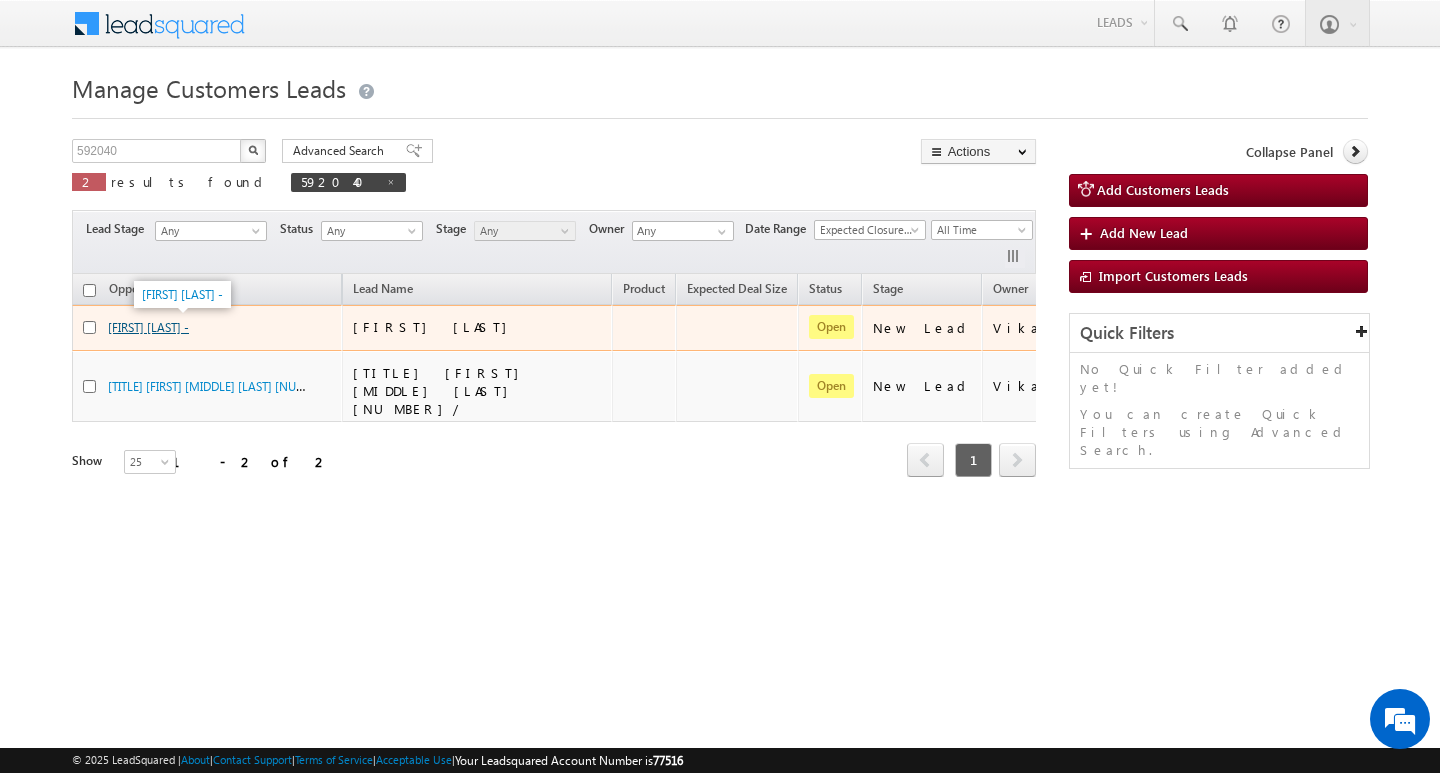 click on "Mazhar Ashfaq Hussain  -" at bounding box center (148, 327) 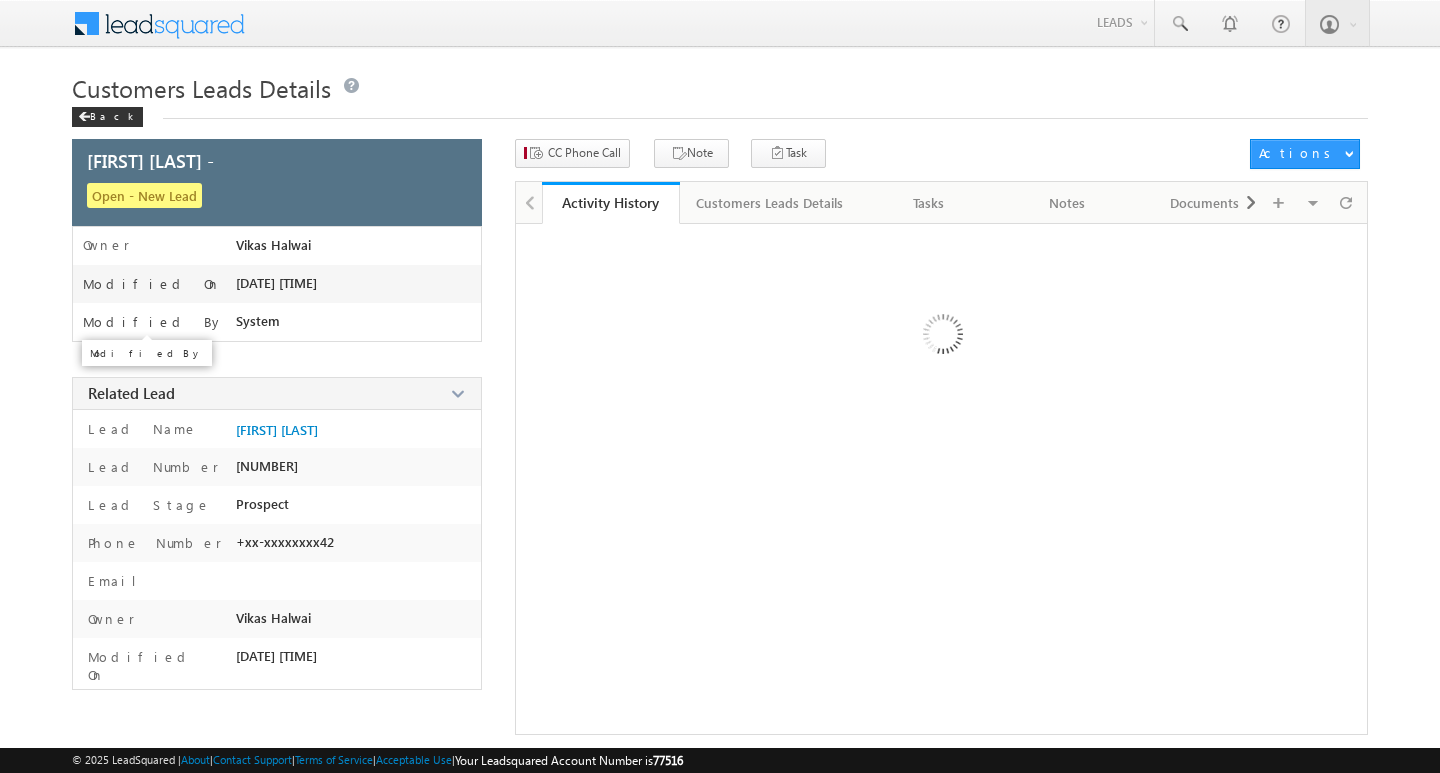 scroll, scrollTop: 0, scrollLeft: 0, axis: both 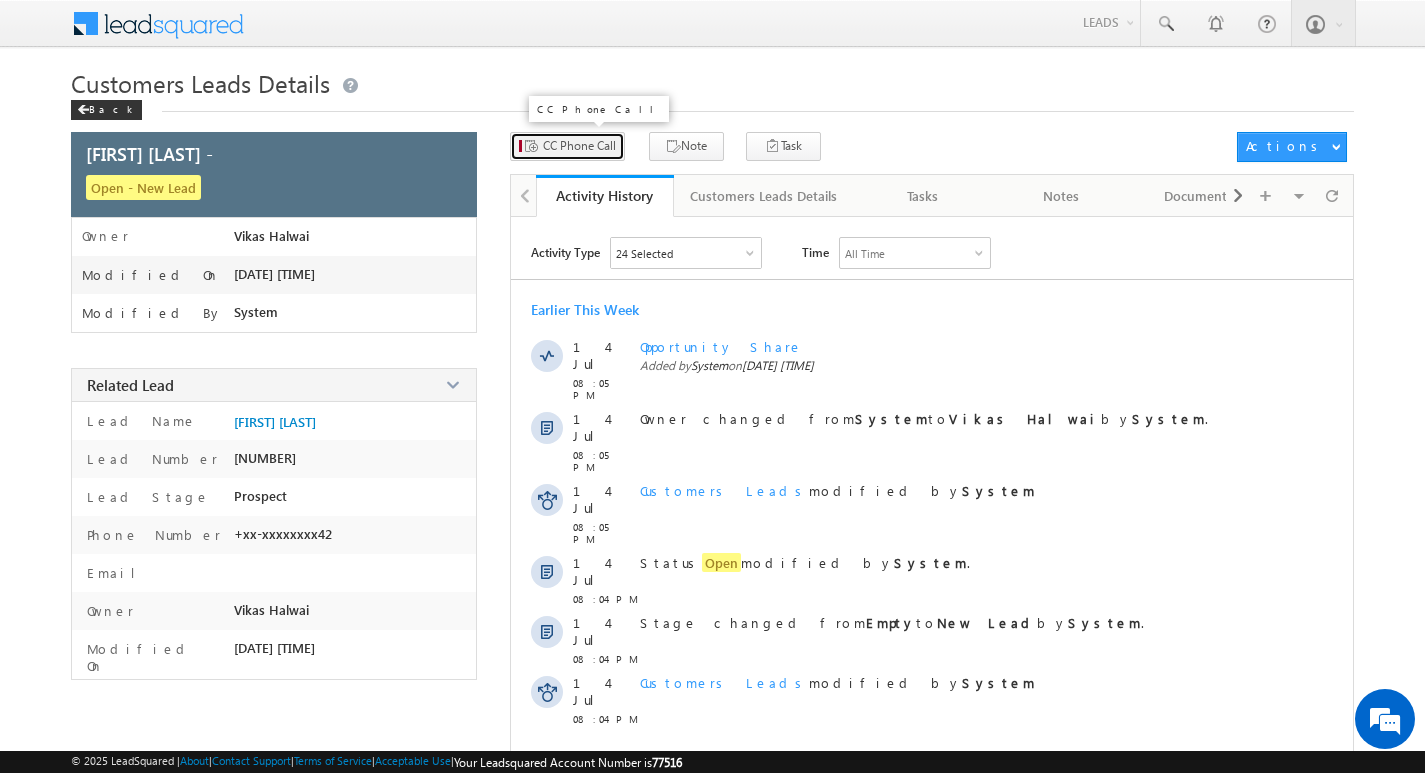 click on "CC Phone Call" at bounding box center [567, 146] 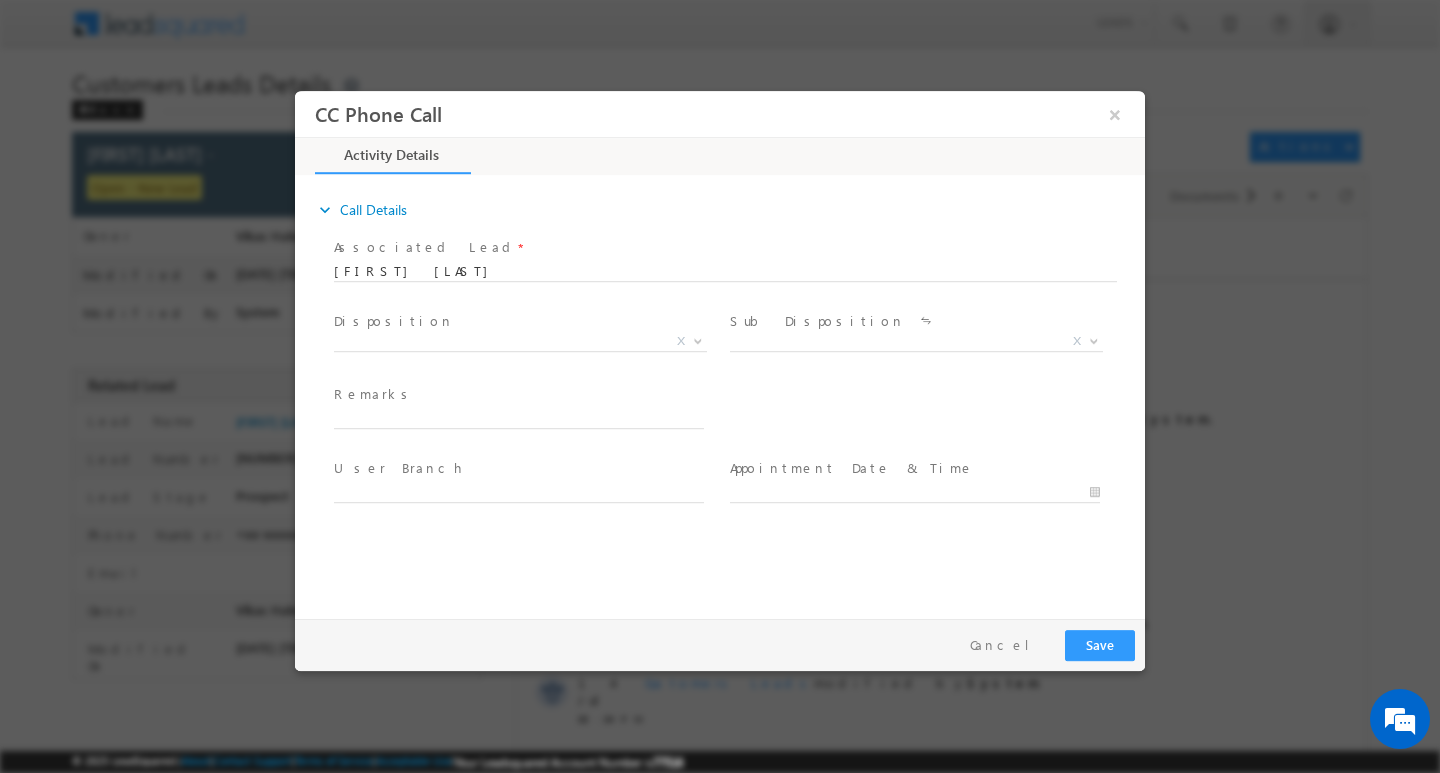 scroll, scrollTop: 0, scrollLeft: 0, axis: both 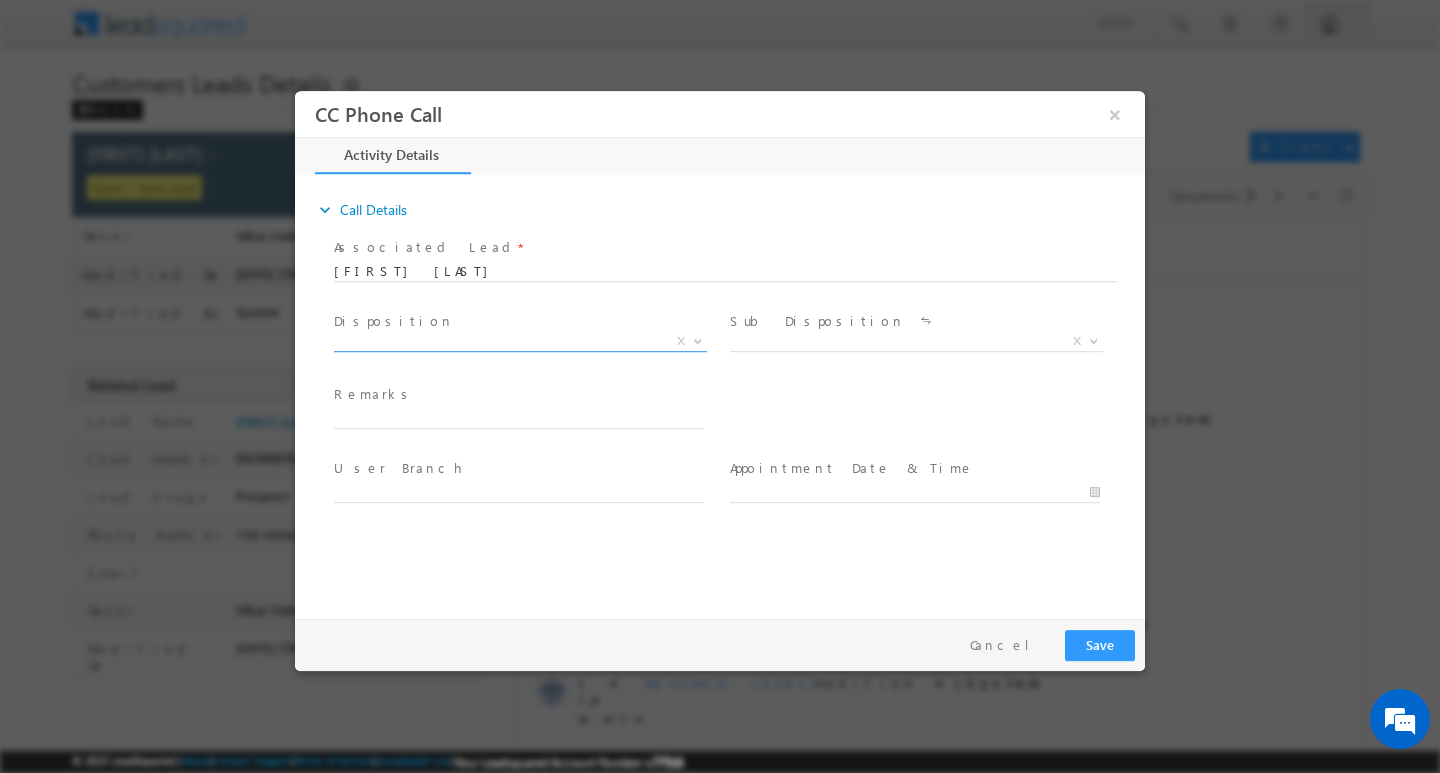 click at bounding box center [698, 339] 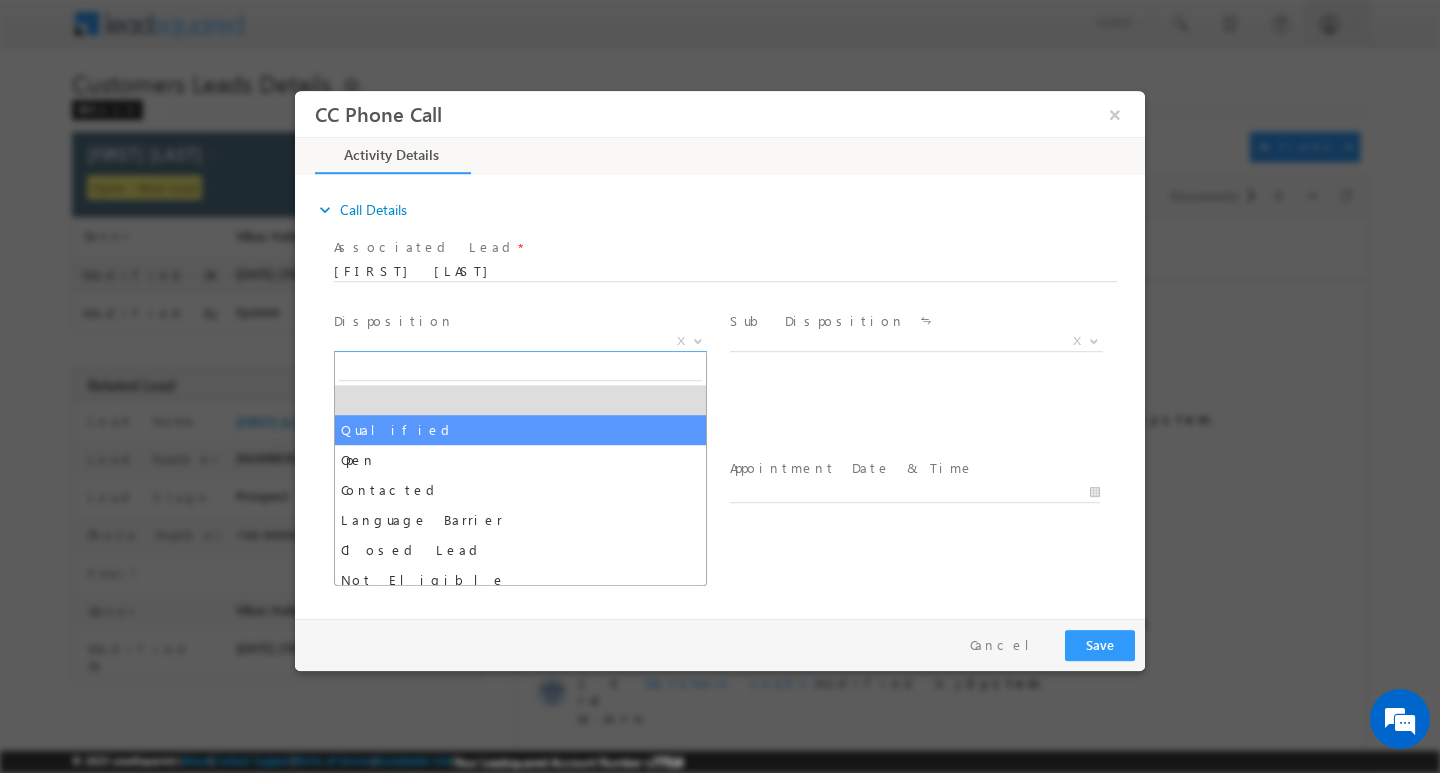 select on "Qualified" 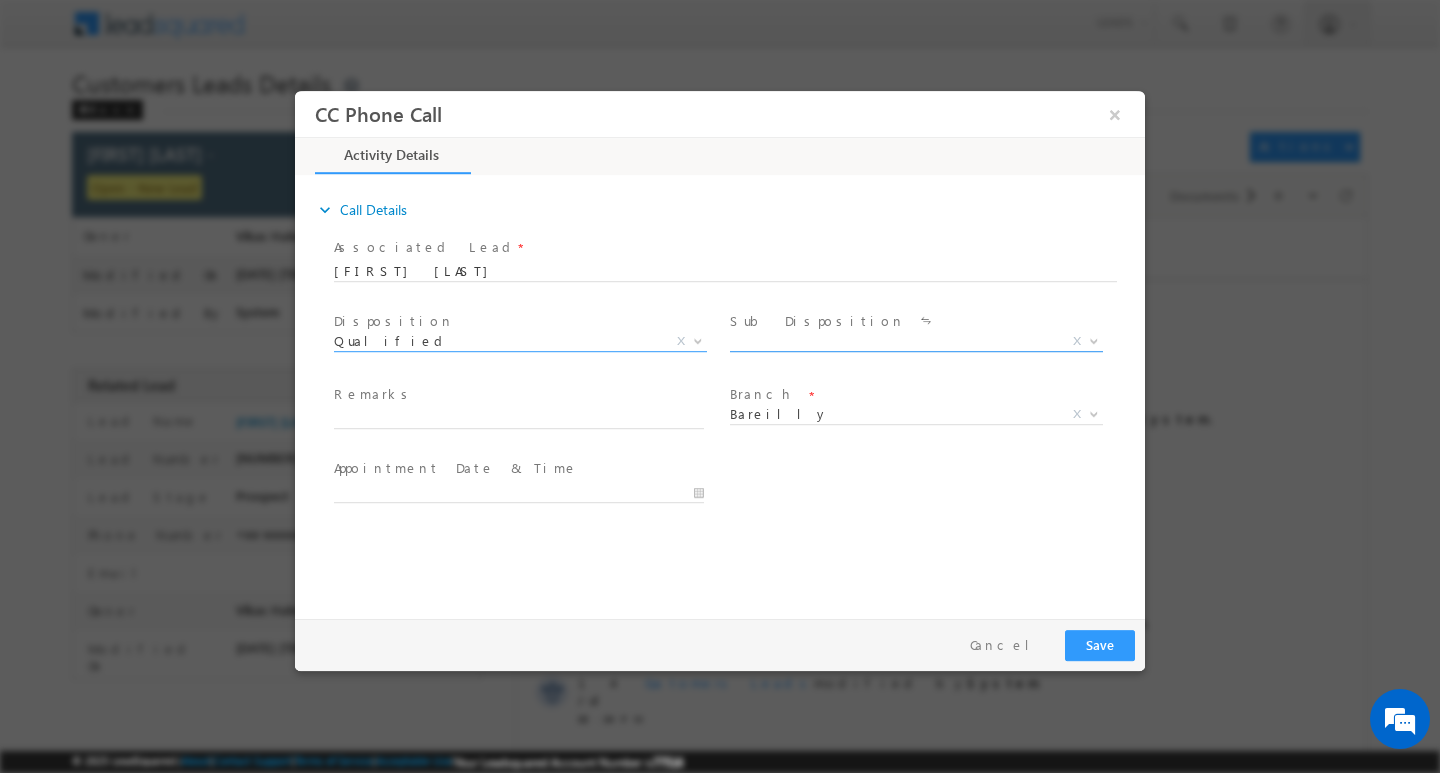 click at bounding box center [1094, 339] 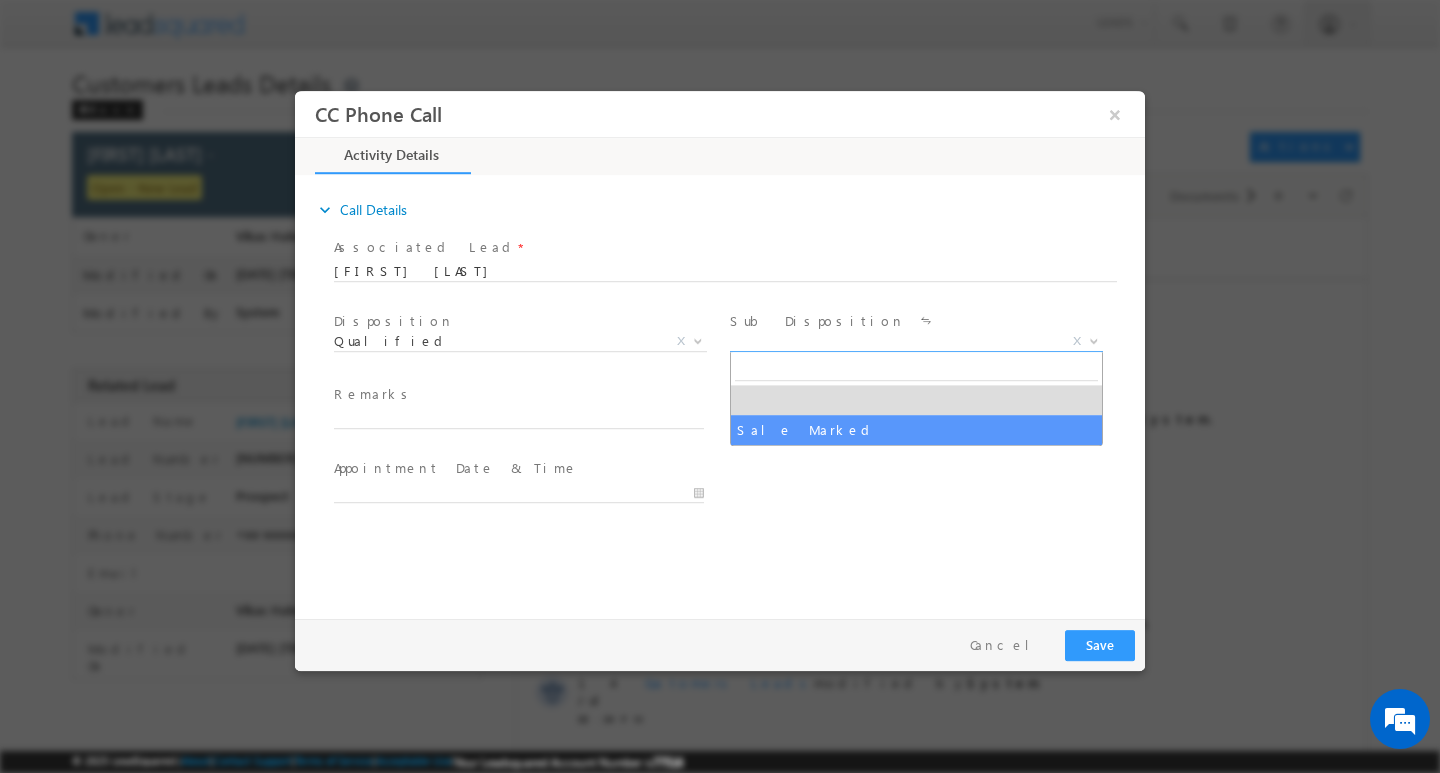 select on "Sale Marked" 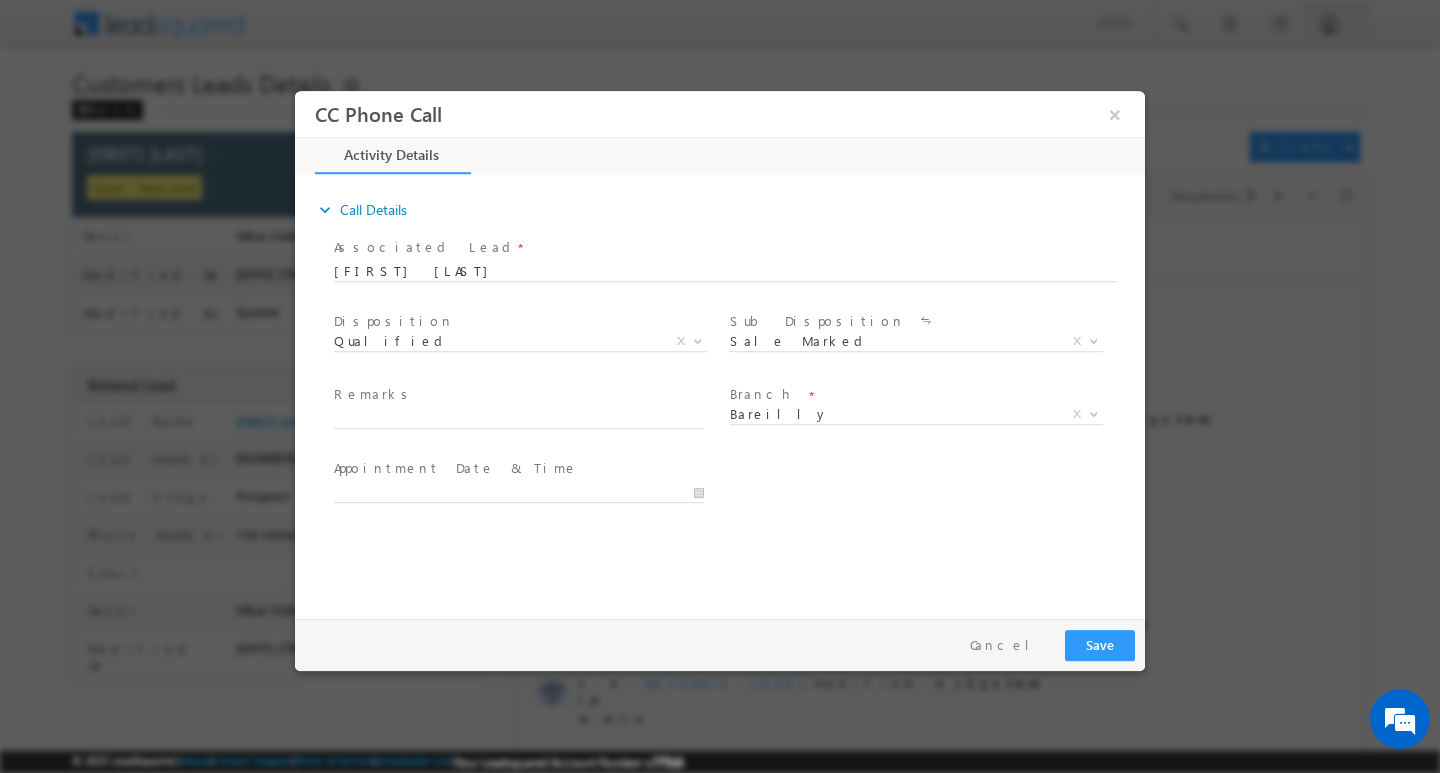 click on "Remarks
*" at bounding box center [528, 407] 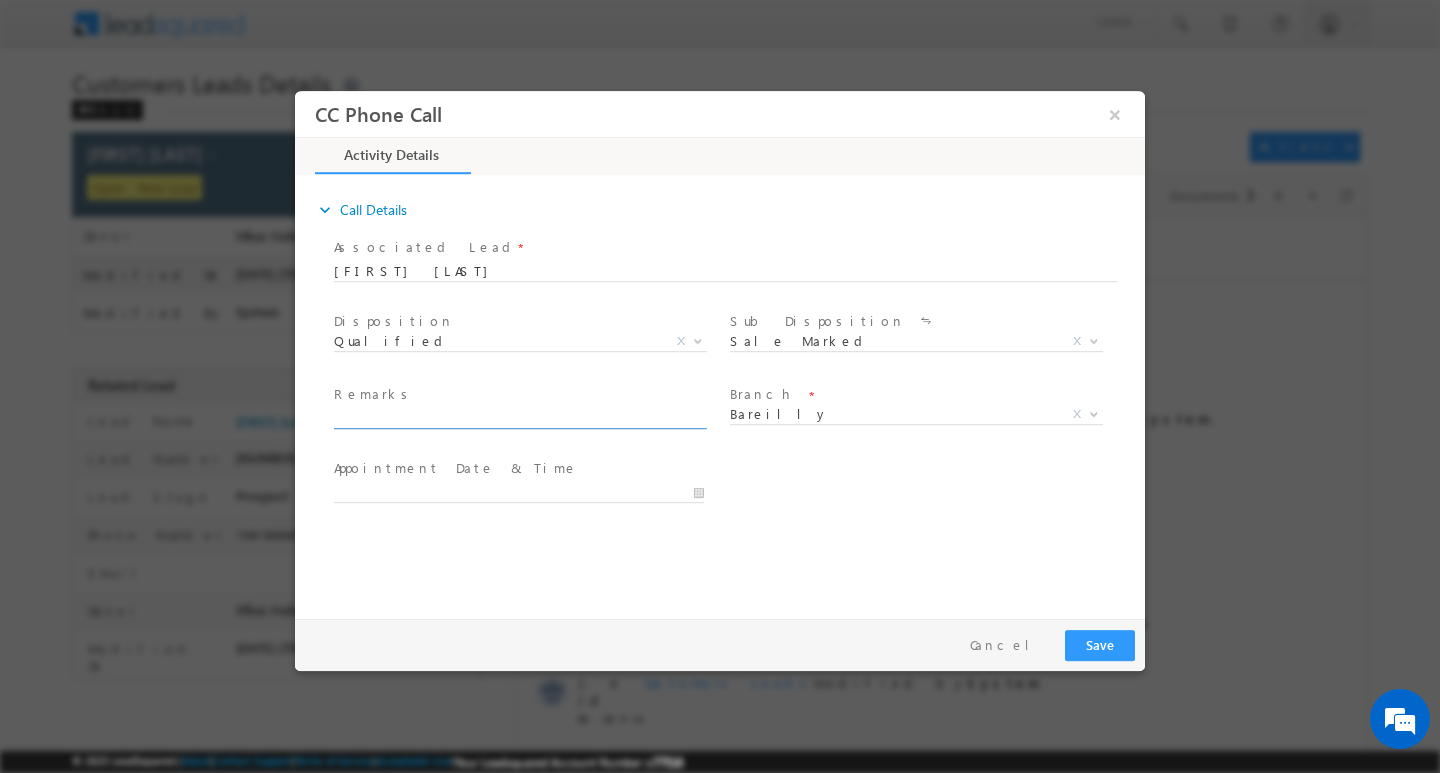 click at bounding box center [519, 418] 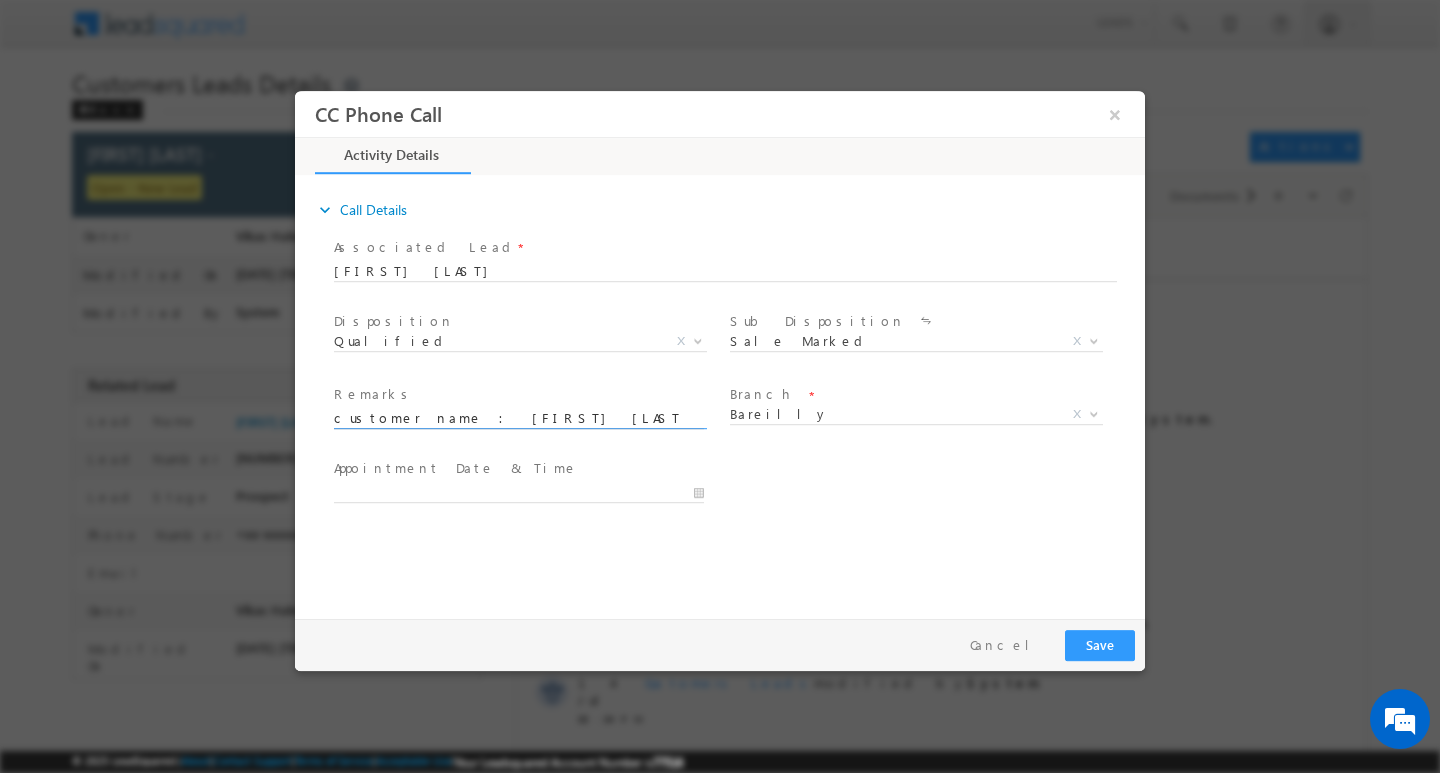 scroll, scrollTop: 0, scrollLeft: 818, axis: horizontal 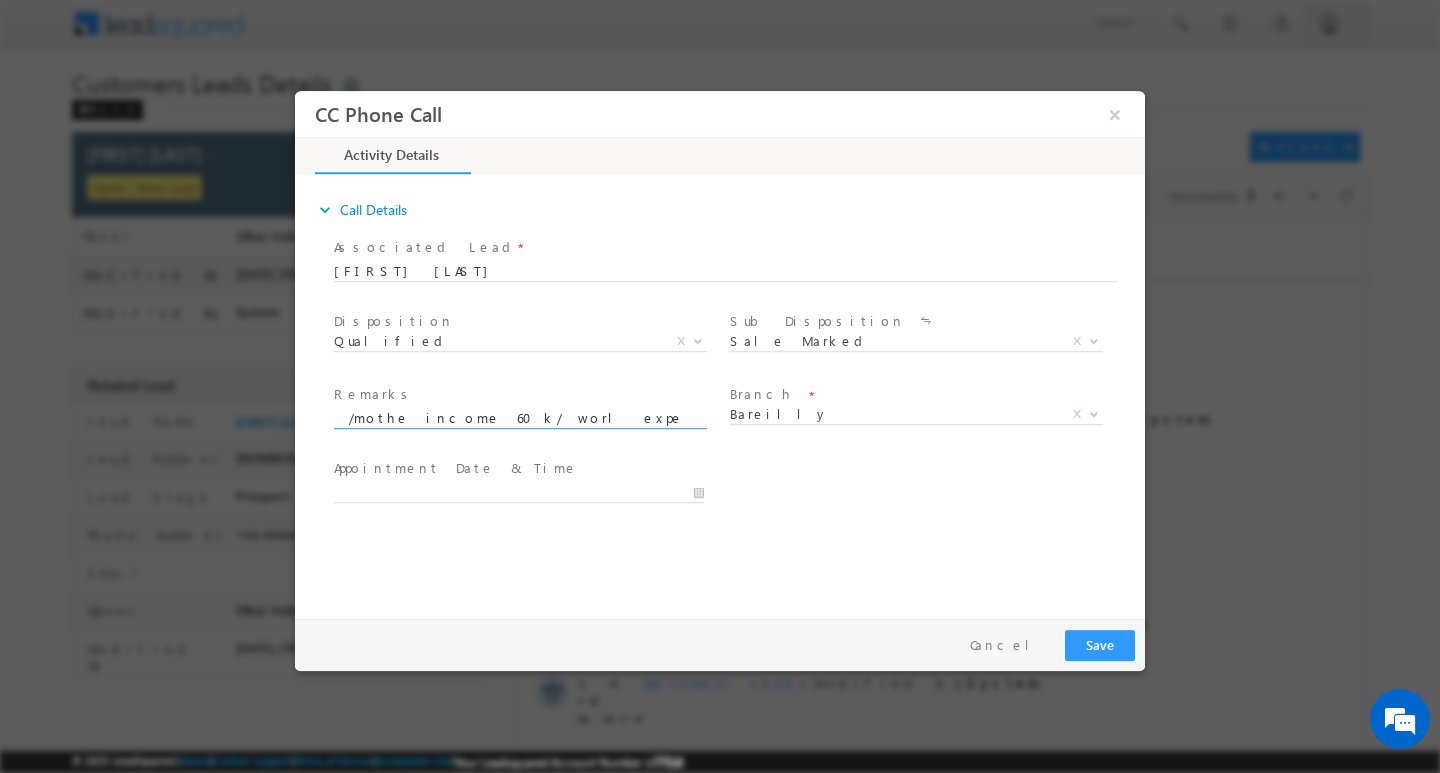 type on "customer name : [FIRST] [LAST] / [ALPHANUMERIC] / b / self employed /mothe income 60k/ worl experi 5y / loan amount 10l / loan type : costucan / add [ADDRESS] [CITY] [PINCODE] / i" 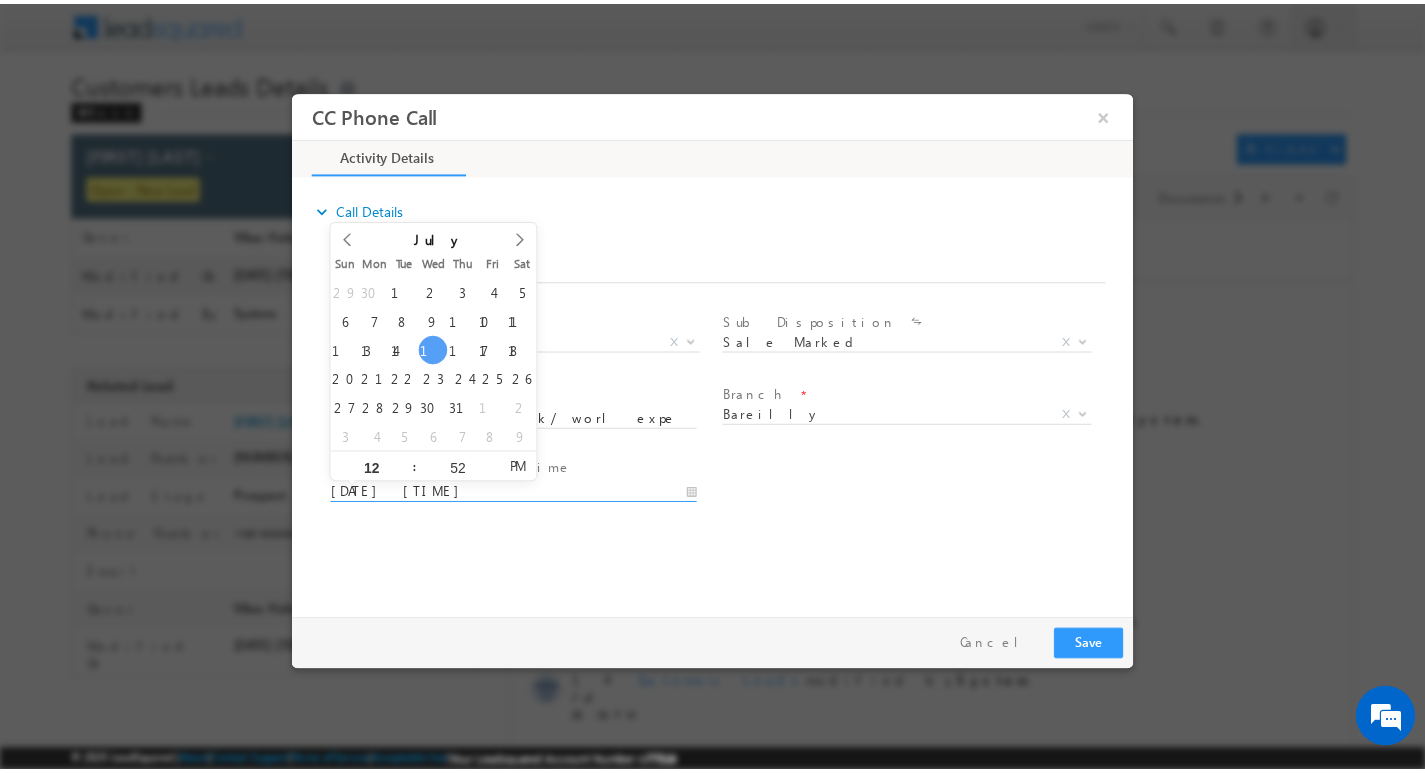 scroll, scrollTop: 0, scrollLeft: 0, axis: both 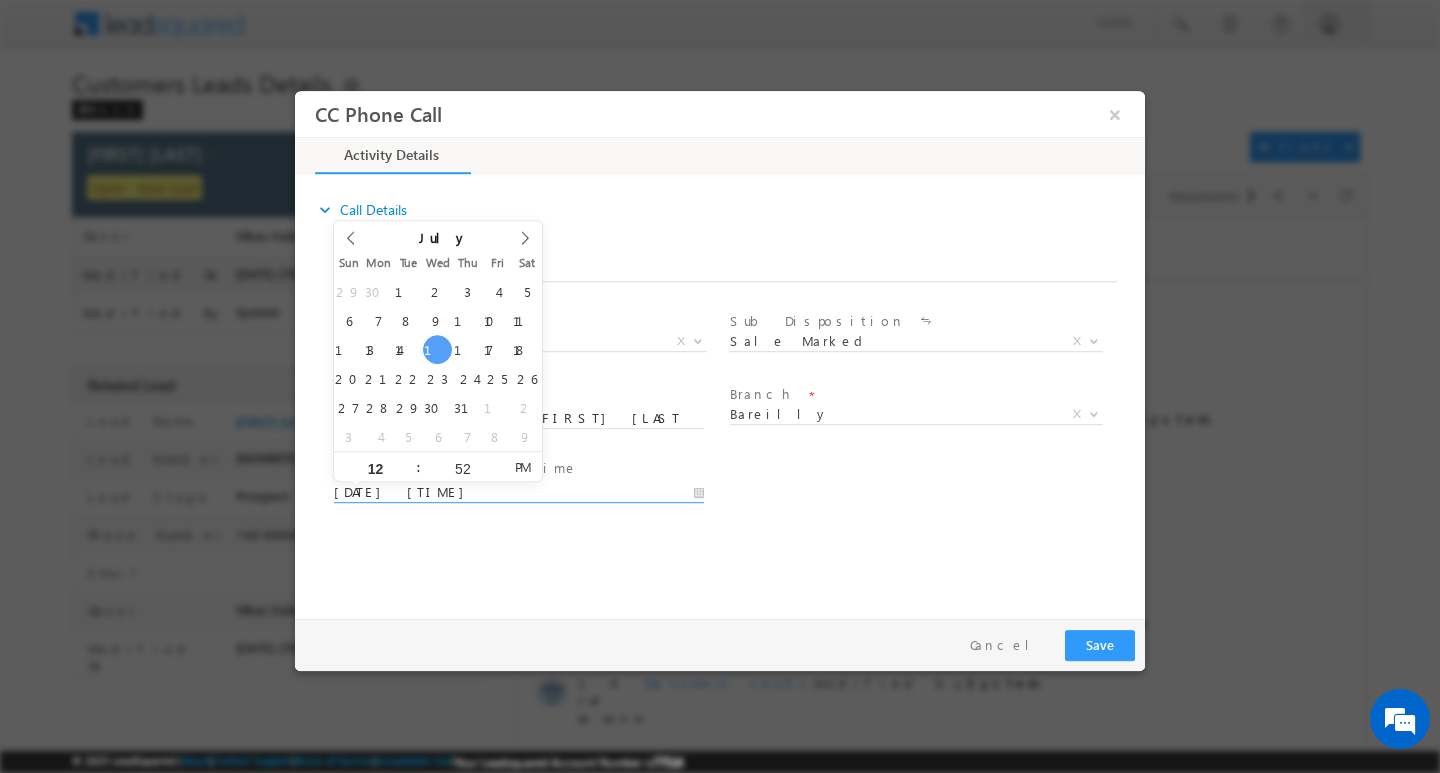 click on "[DATE] [TIME]" at bounding box center [519, 492] 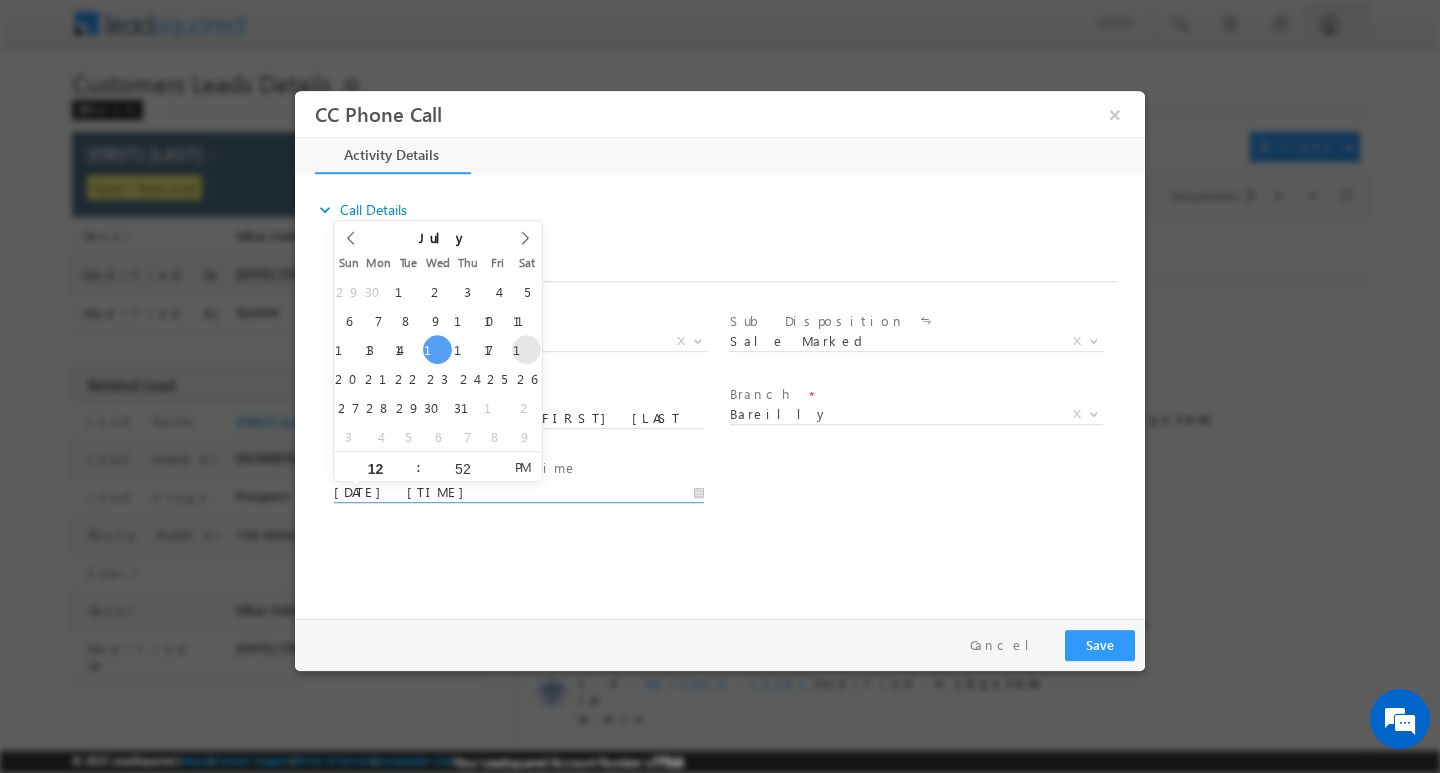 type on "[DATE] [TIME]" 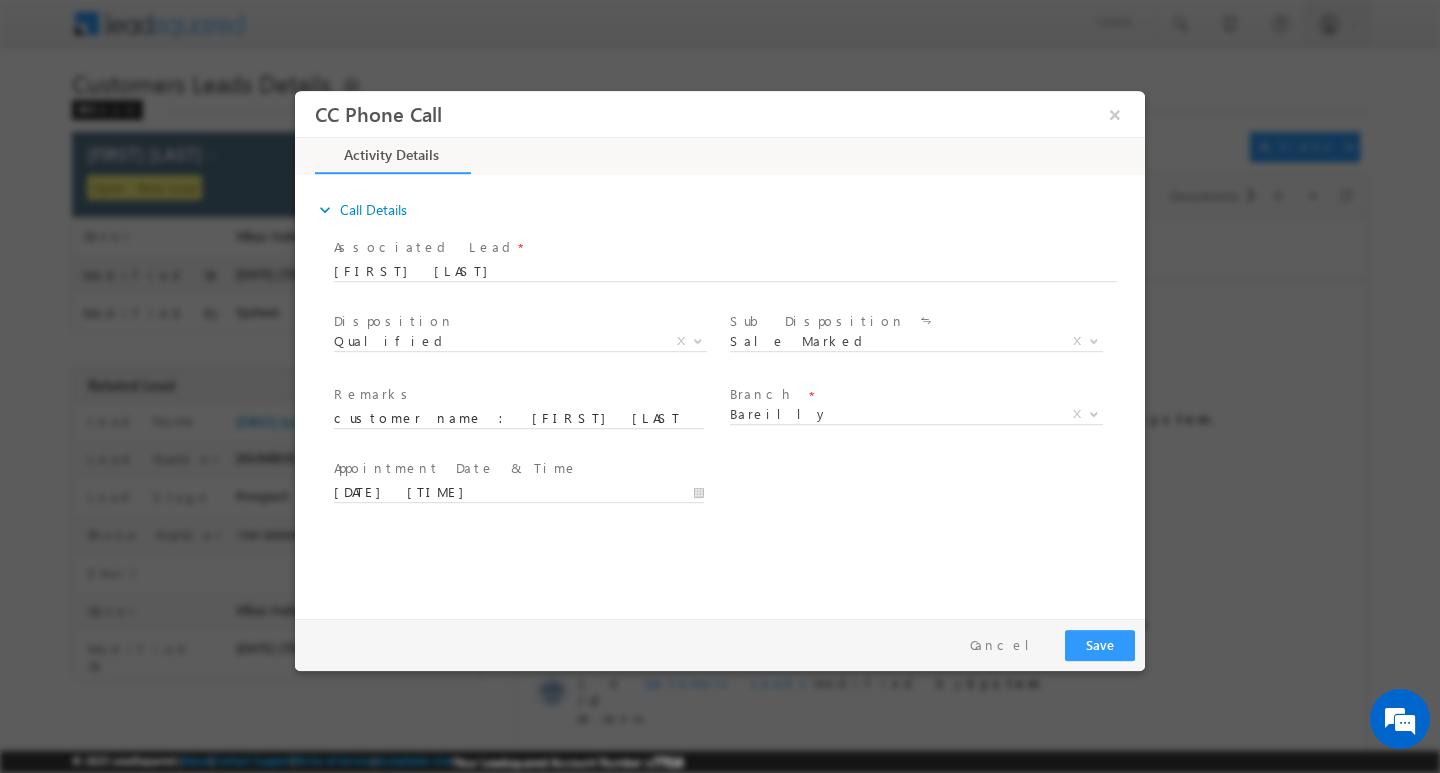 click on "expand_more Call Details
Associated Lead * [FIRST] [LAST] Yes   No" at bounding box center (725, 393) 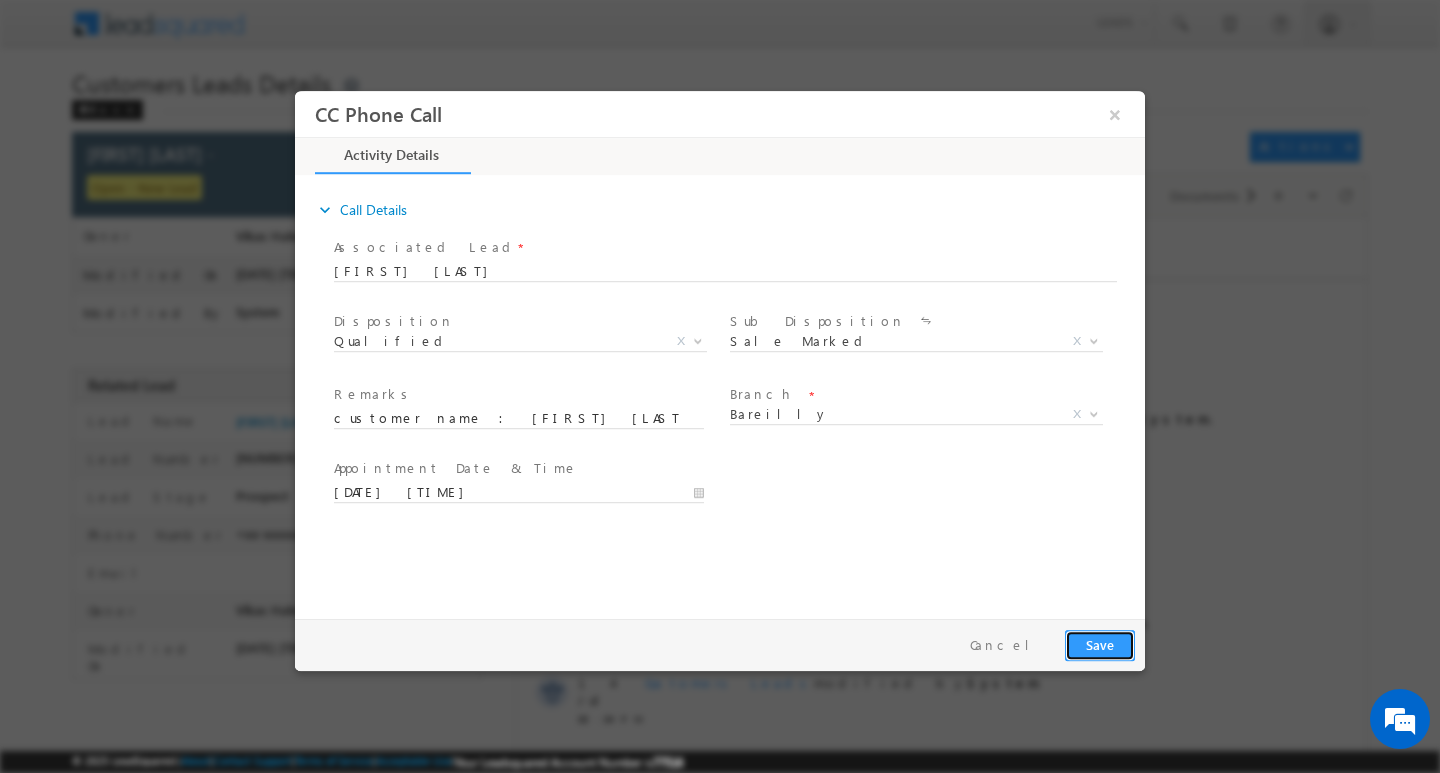 click on "Save" at bounding box center [1100, 644] 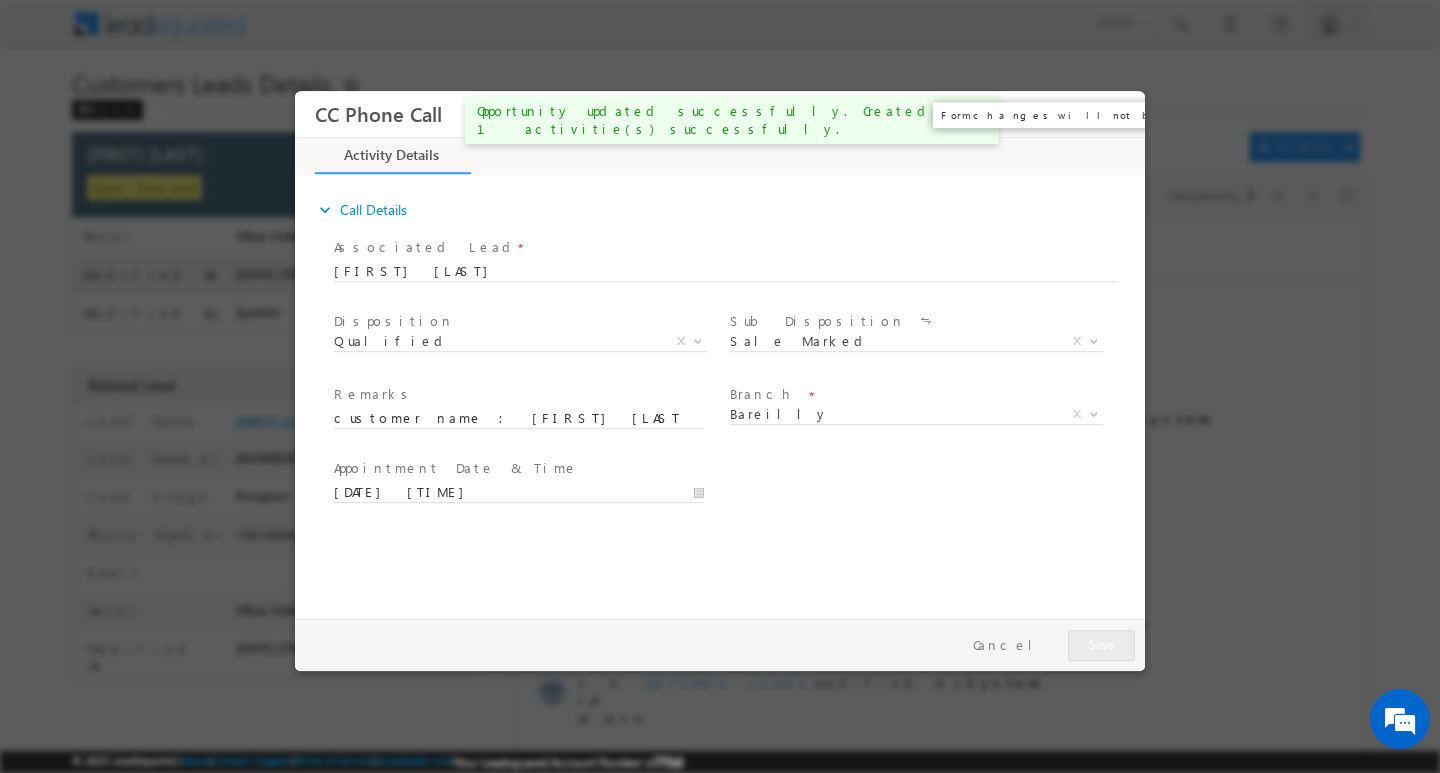 click on "×" at bounding box center [1115, 113] 